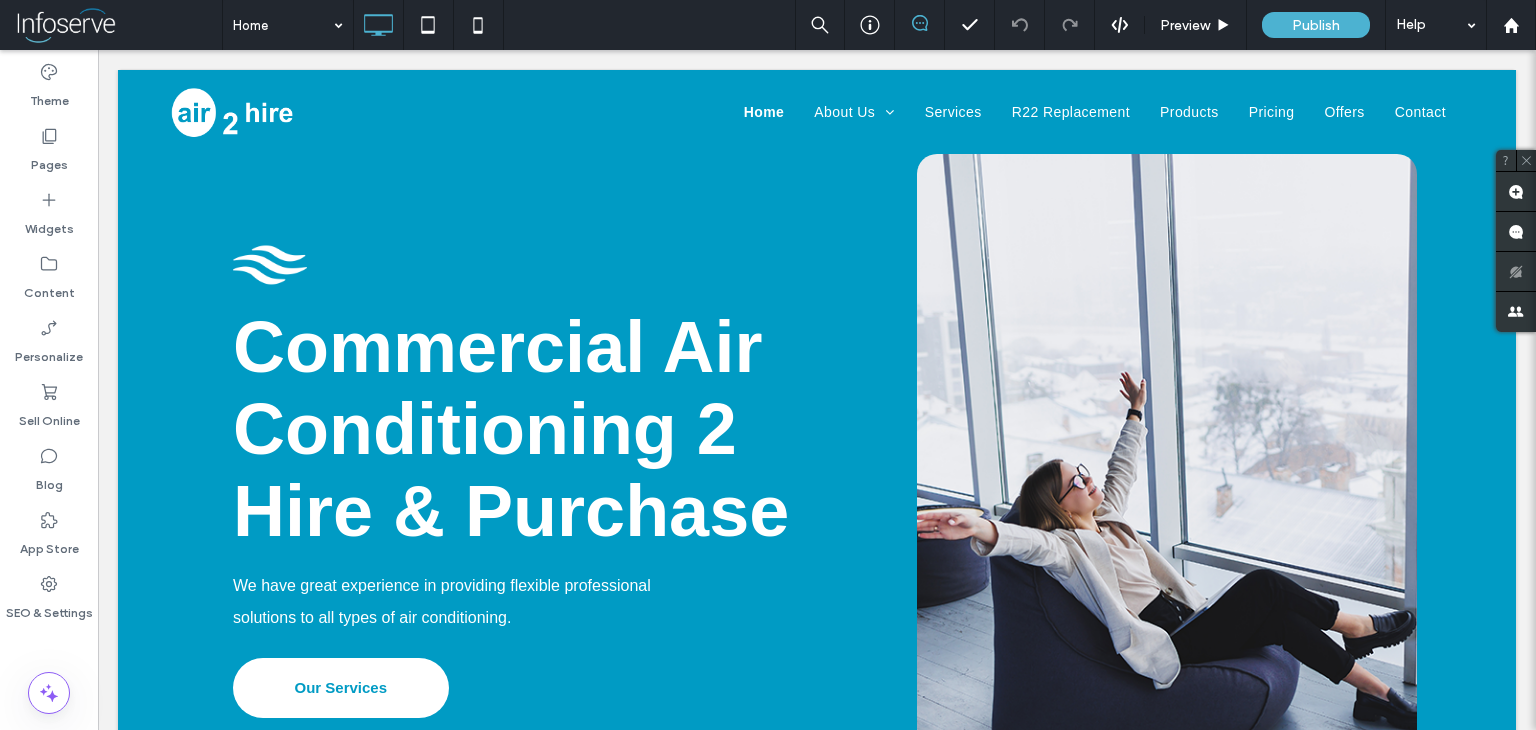 scroll, scrollTop: 1486, scrollLeft: 0, axis: vertical 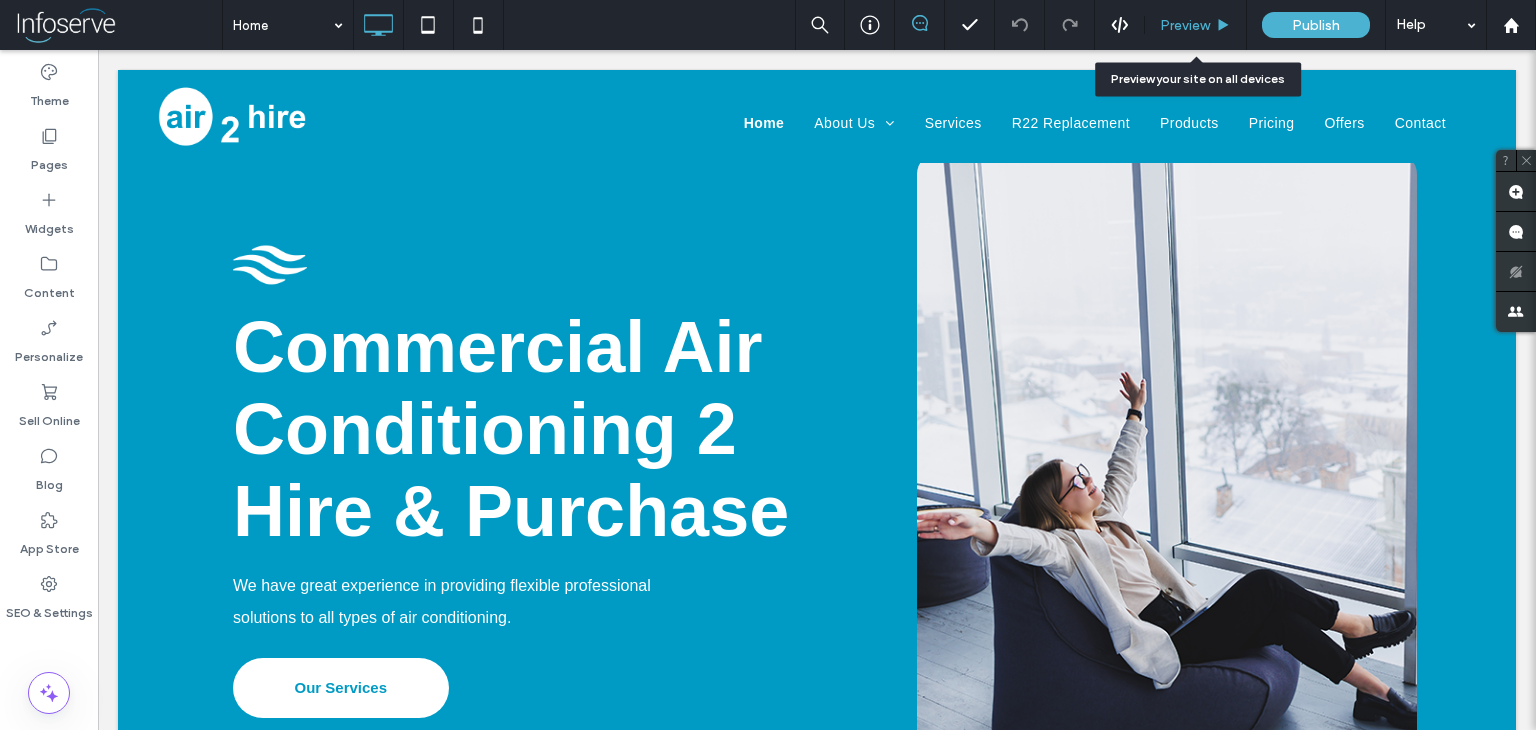 click on "Preview" at bounding box center (1185, 25) 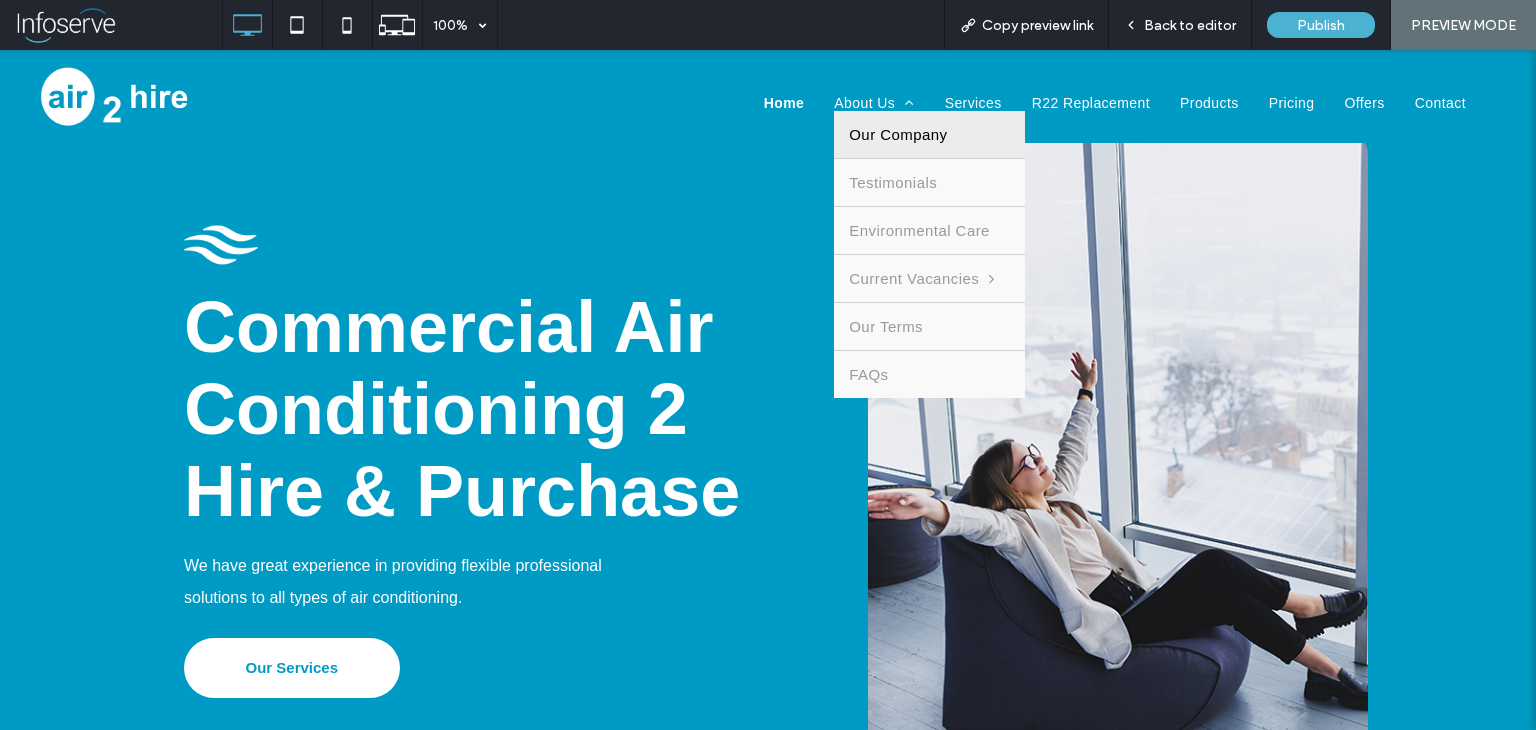 click on "About Us
Our Company
Testimonials
Environmental Care
Current Vacancies
Trainee Air Conditioning Engineer
Our Terms
FAQs" at bounding box center [874, 103] 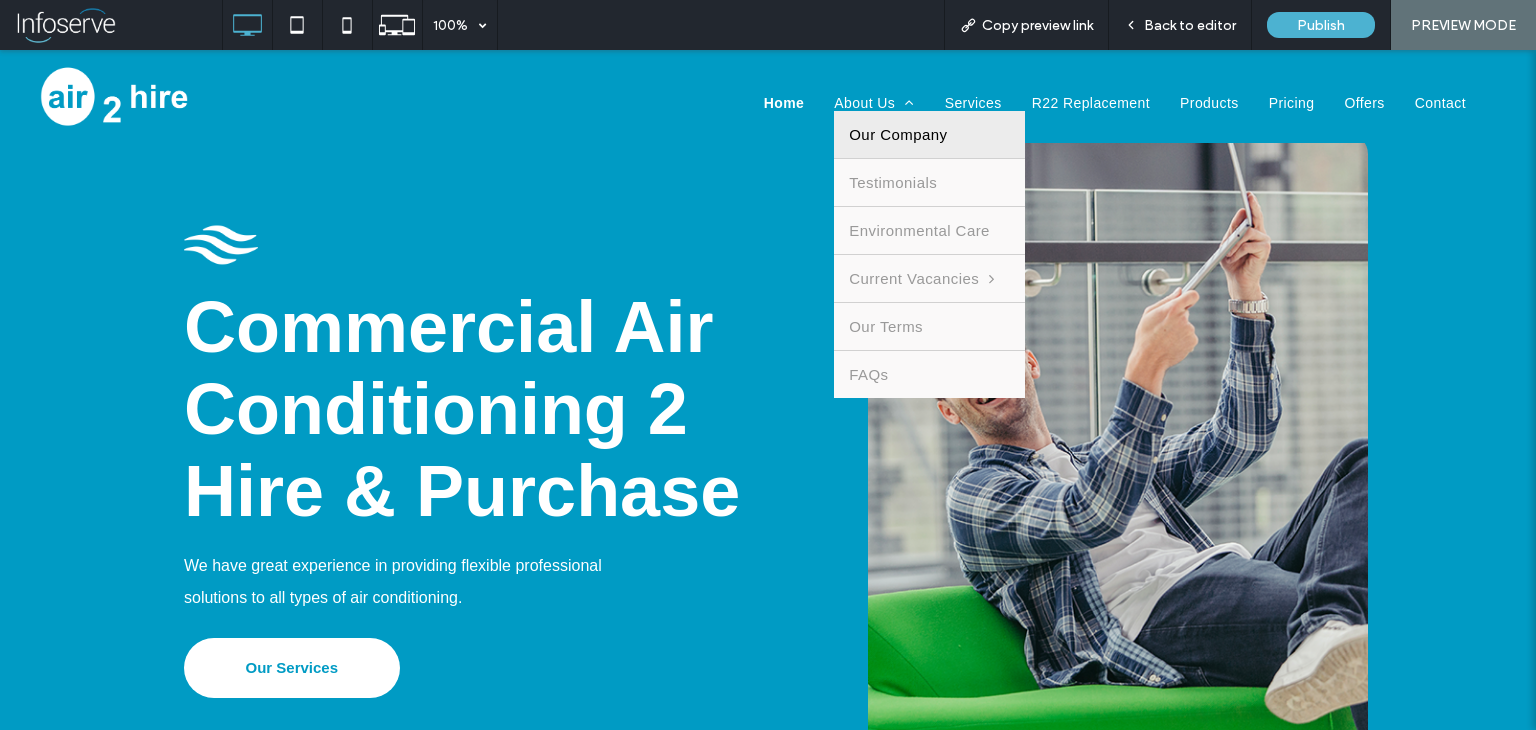 click on "Our Company" at bounding box center [898, 134] 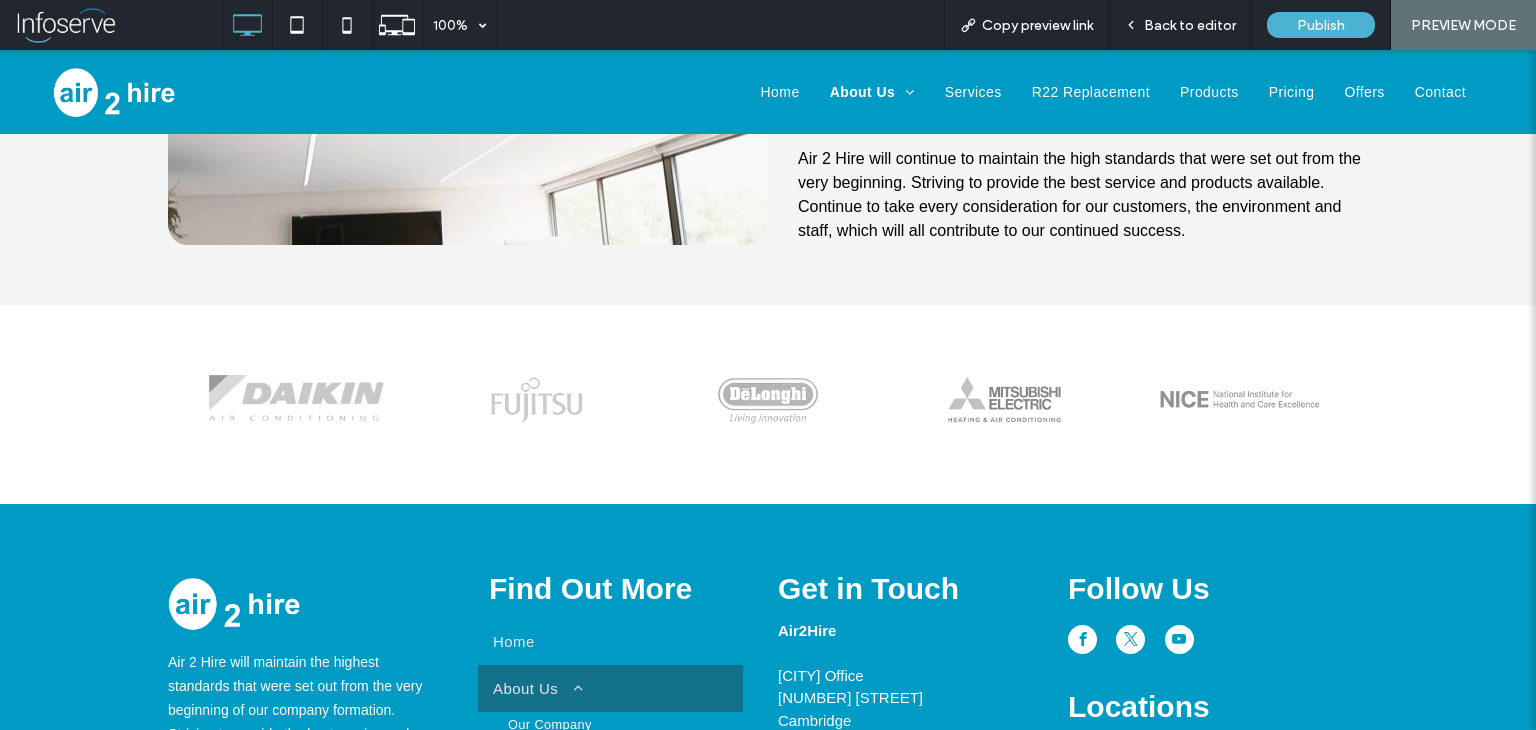 scroll, scrollTop: 1107, scrollLeft: 0, axis: vertical 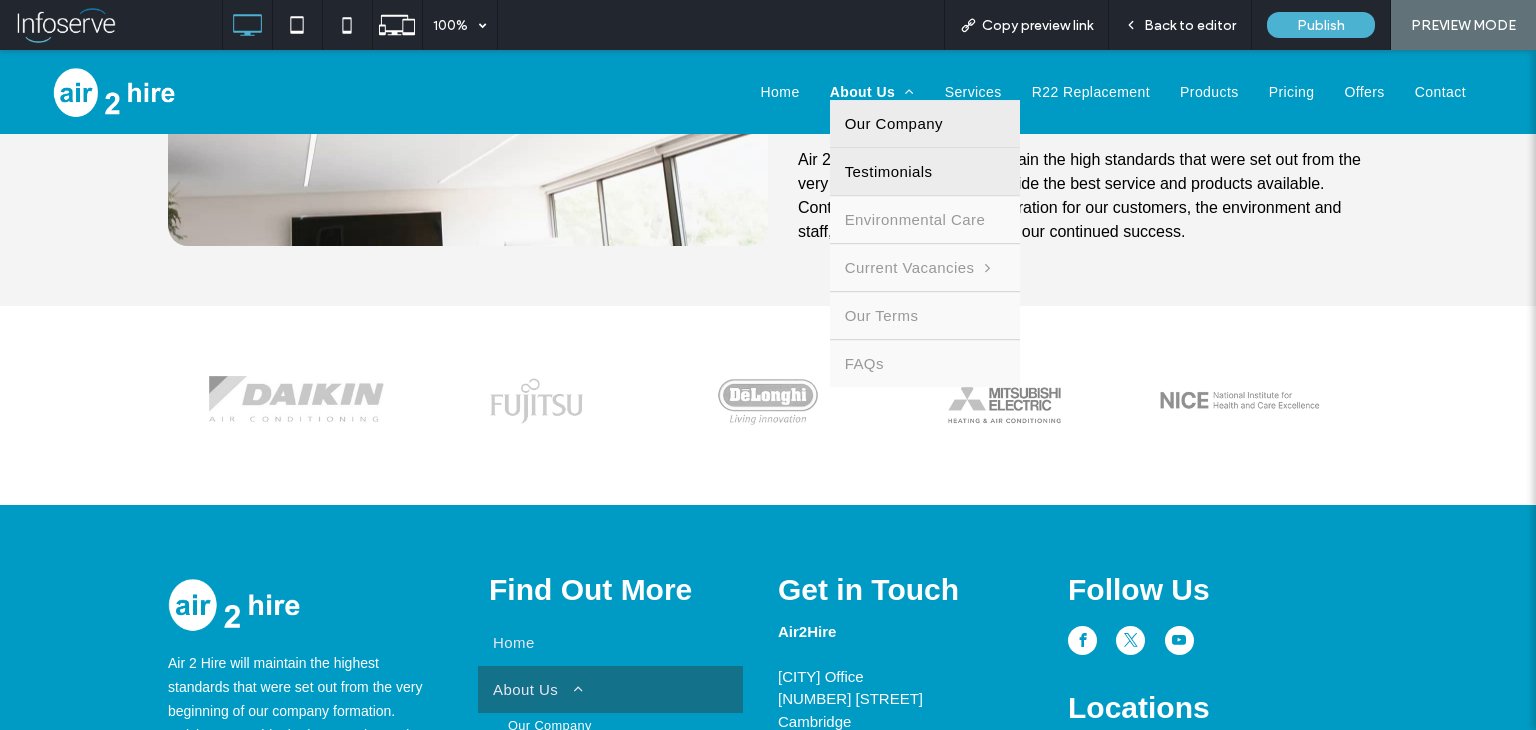 click on "Testimonials" at bounding box center (889, 171) 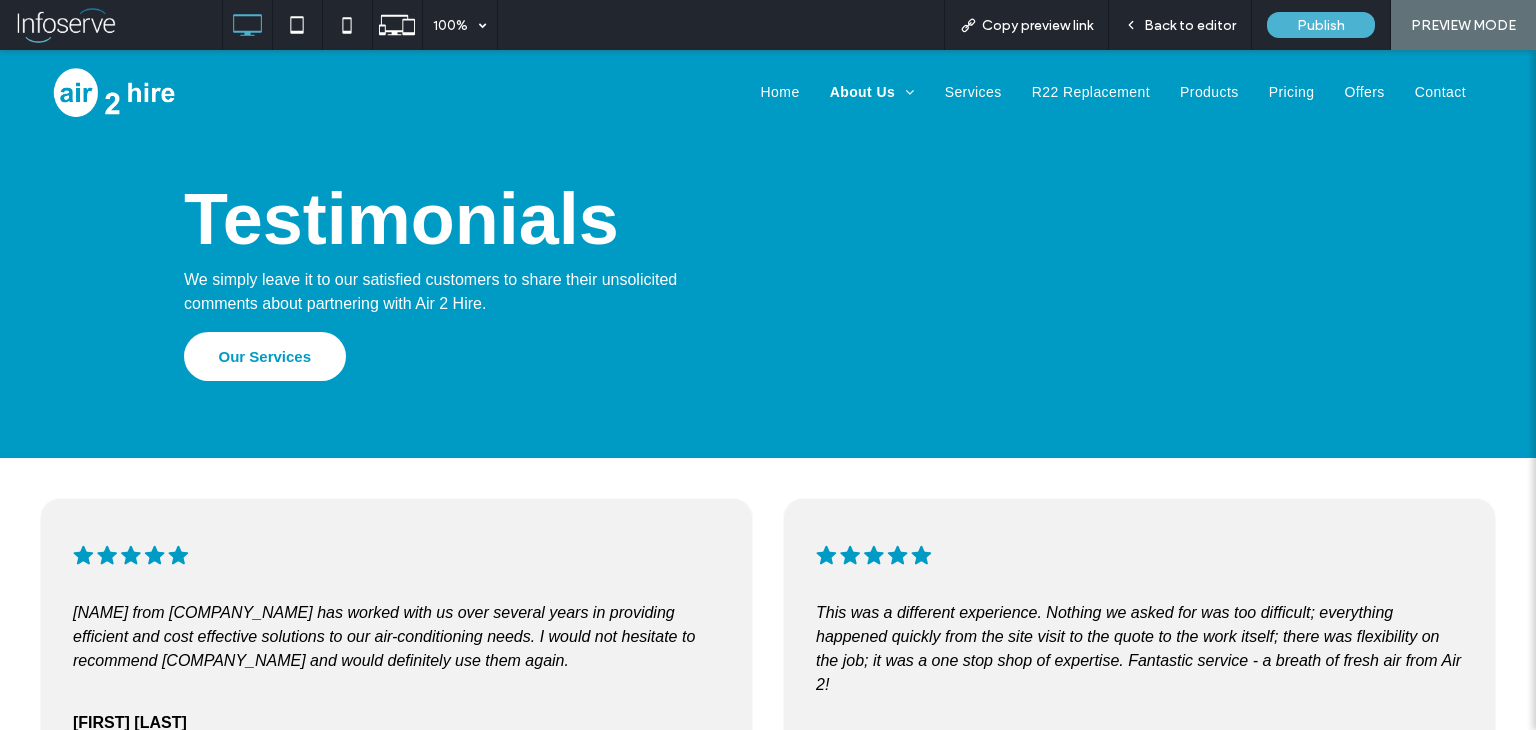 scroll, scrollTop: 0, scrollLeft: 0, axis: both 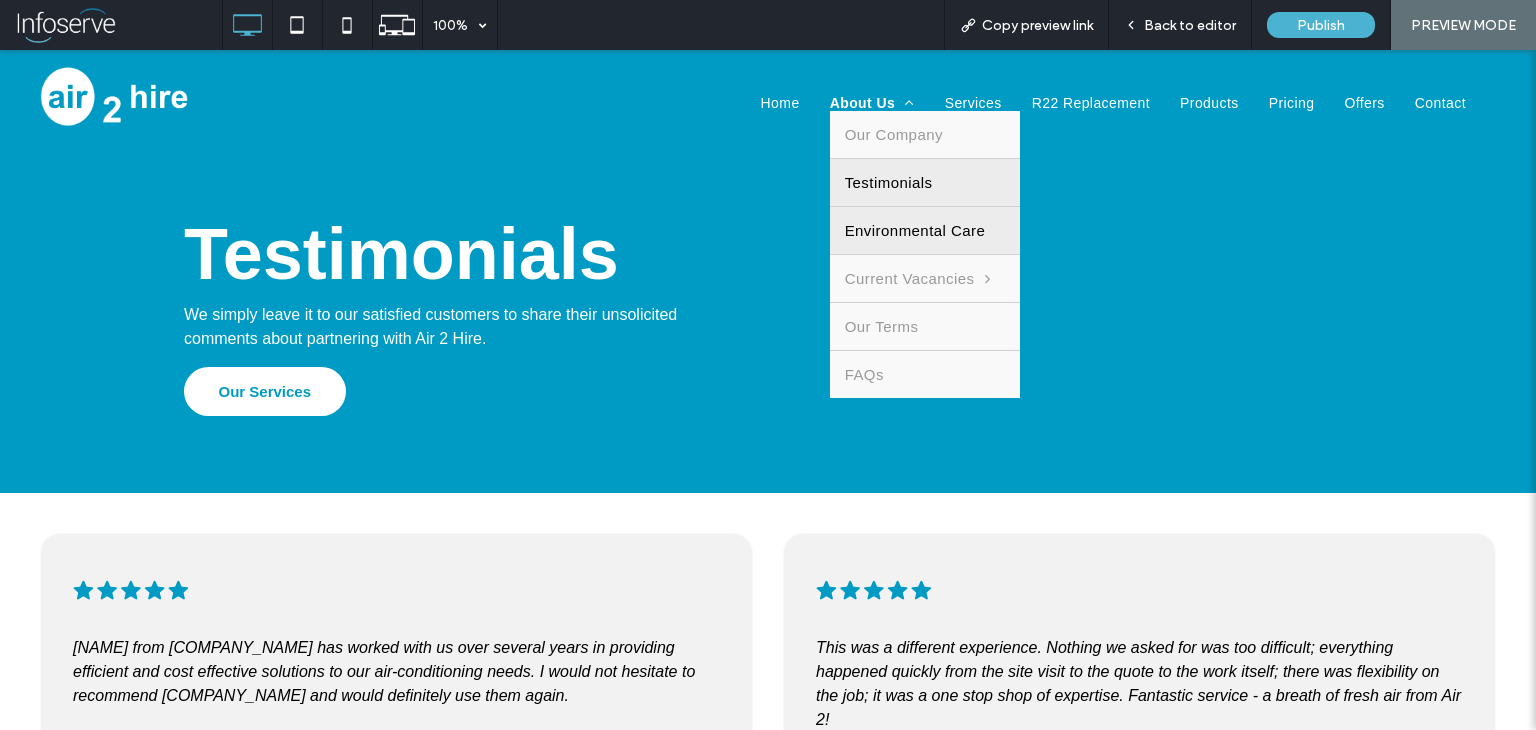 click on "Environmental Care" at bounding box center (915, 230) 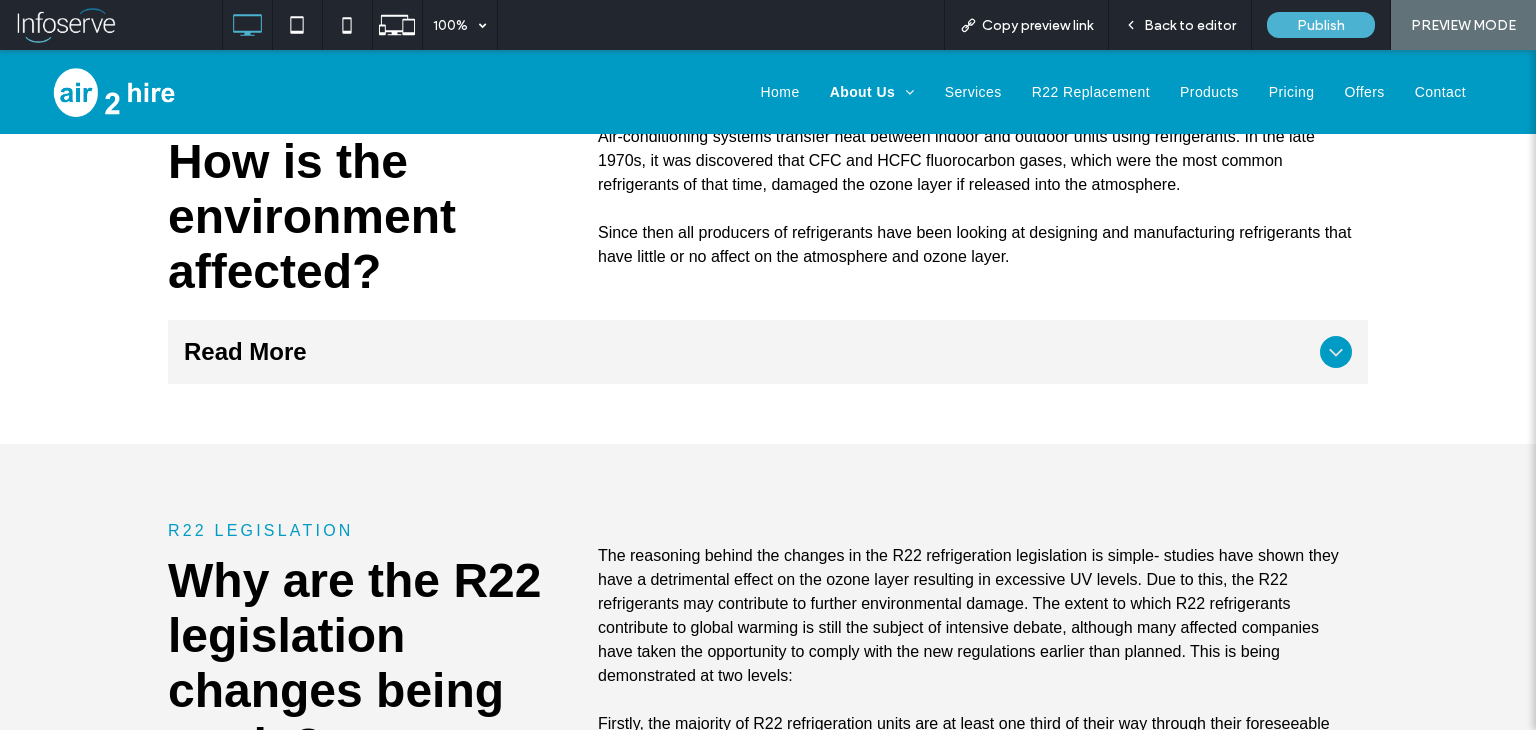 scroll, scrollTop: 341, scrollLeft: 0, axis: vertical 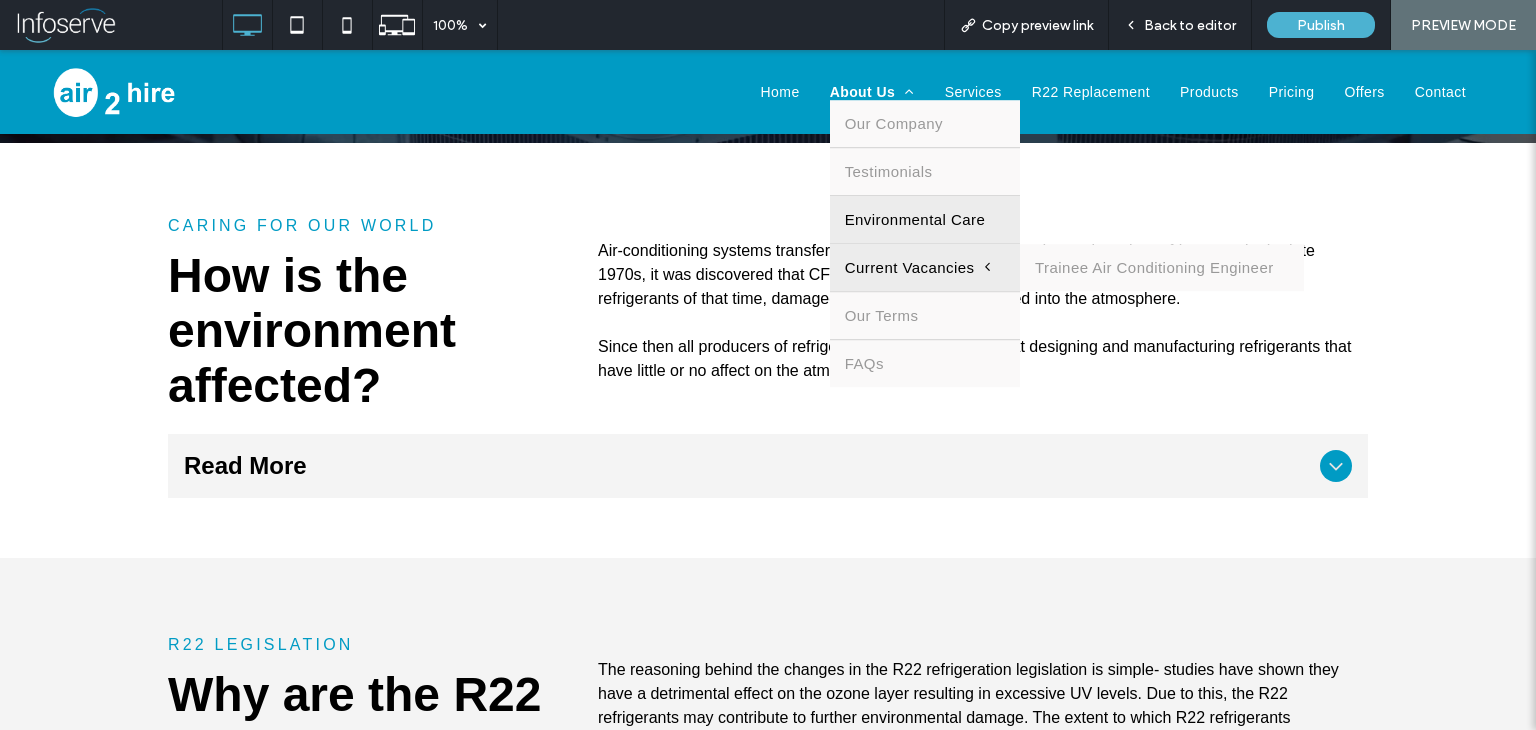 click on "Current Vacancies" at bounding box center [917, 267] 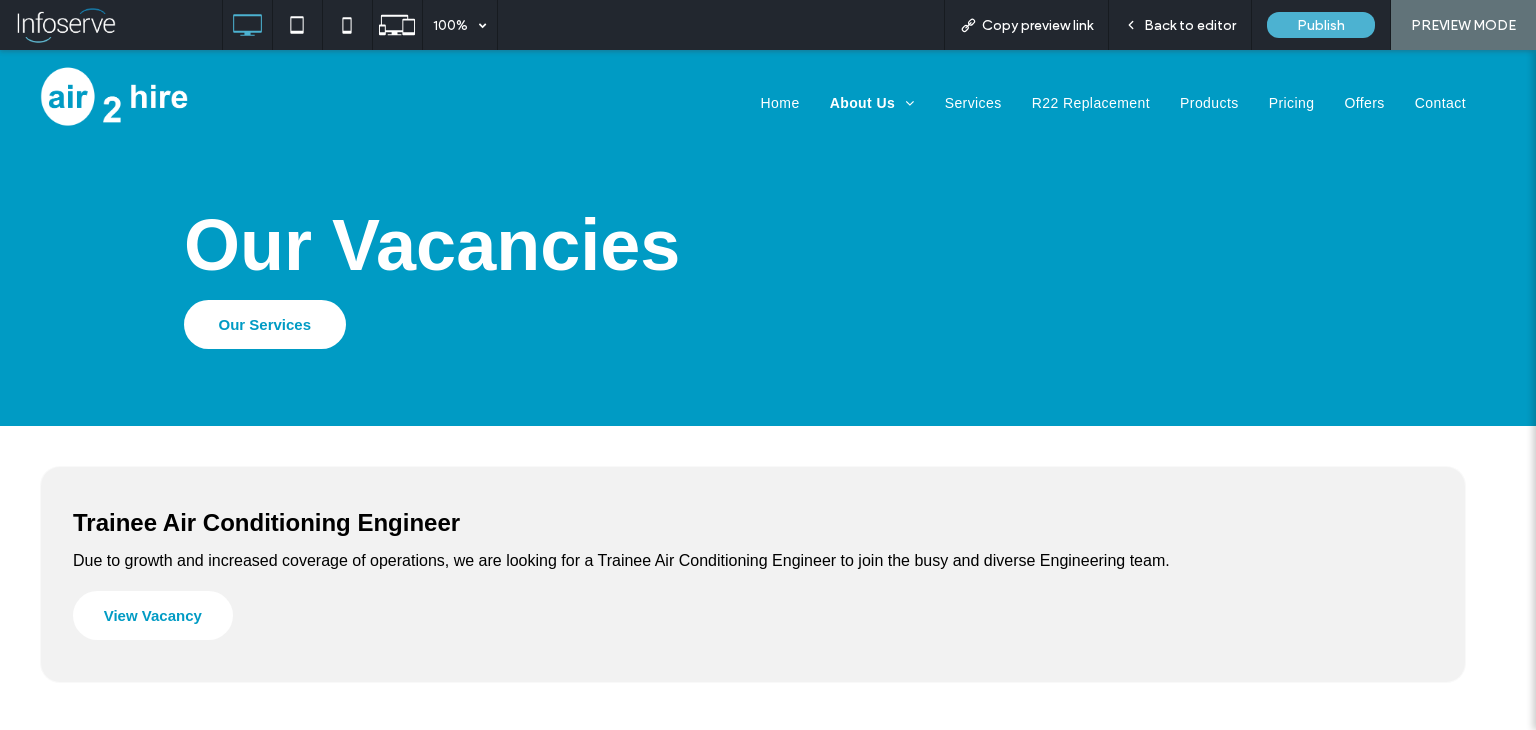 scroll, scrollTop: 0, scrollLeft: 0, axis: both 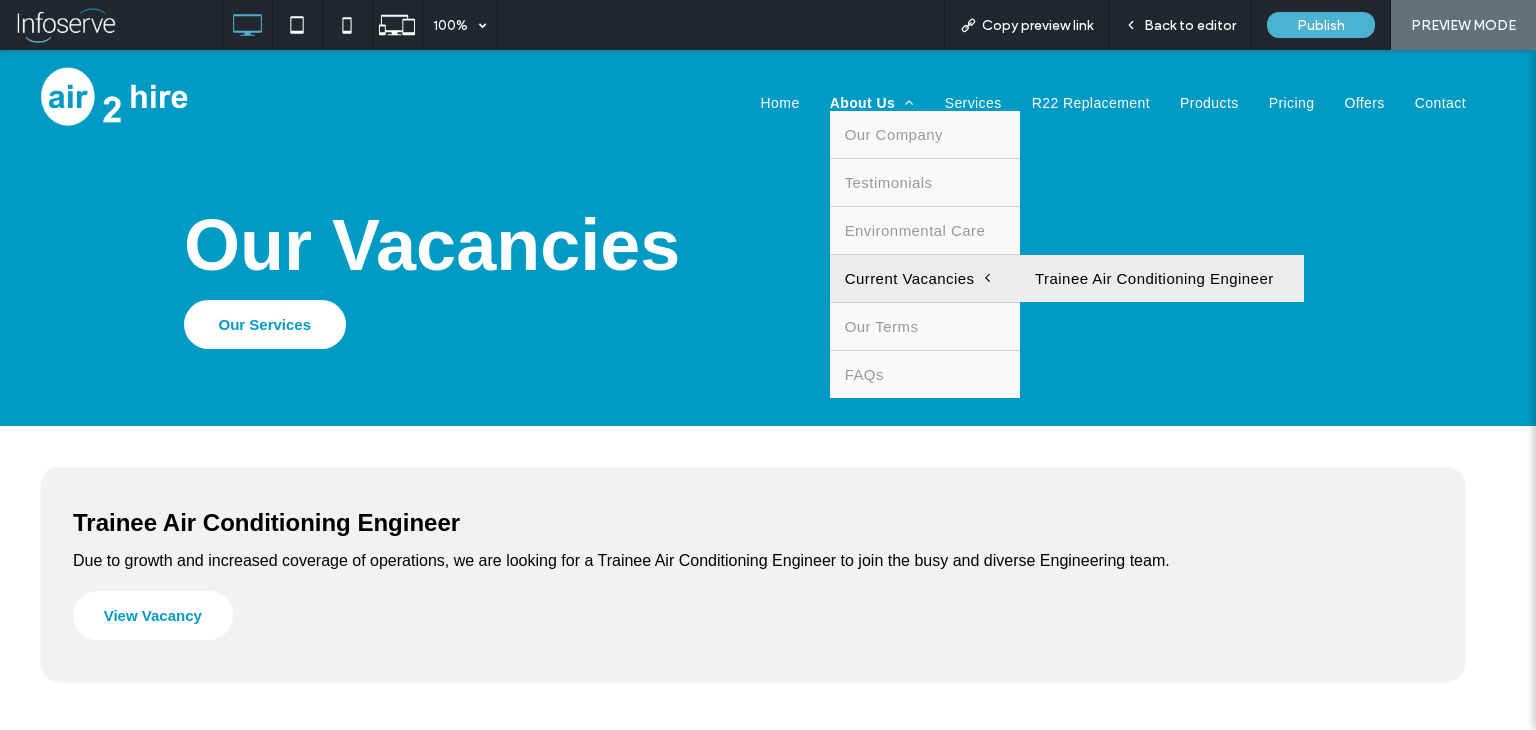 click on "Trainee Air Conditioning Engineer" at bounding box center (1162, 278) 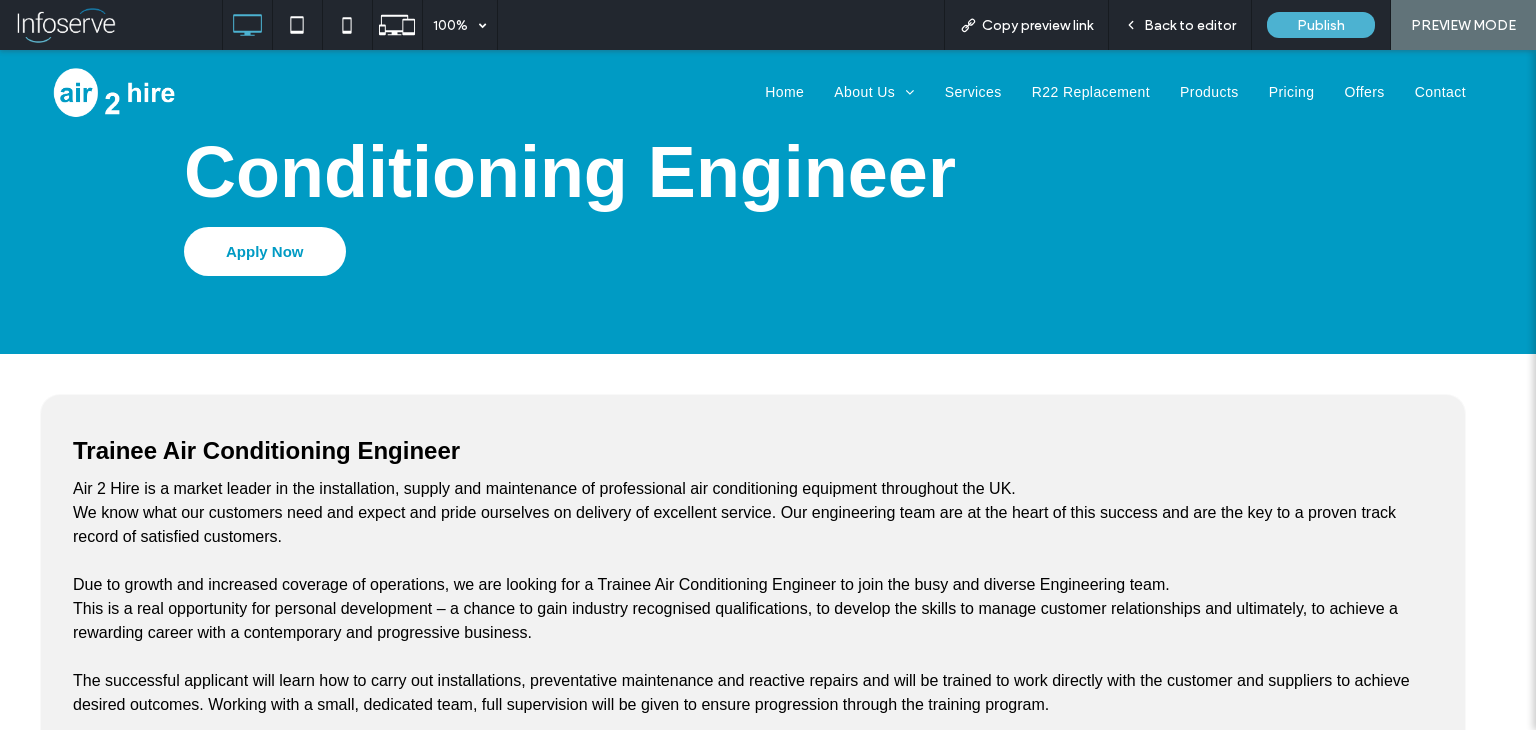 scroll, scrollTop: 124, scrollLeft: 0, axis: vertical 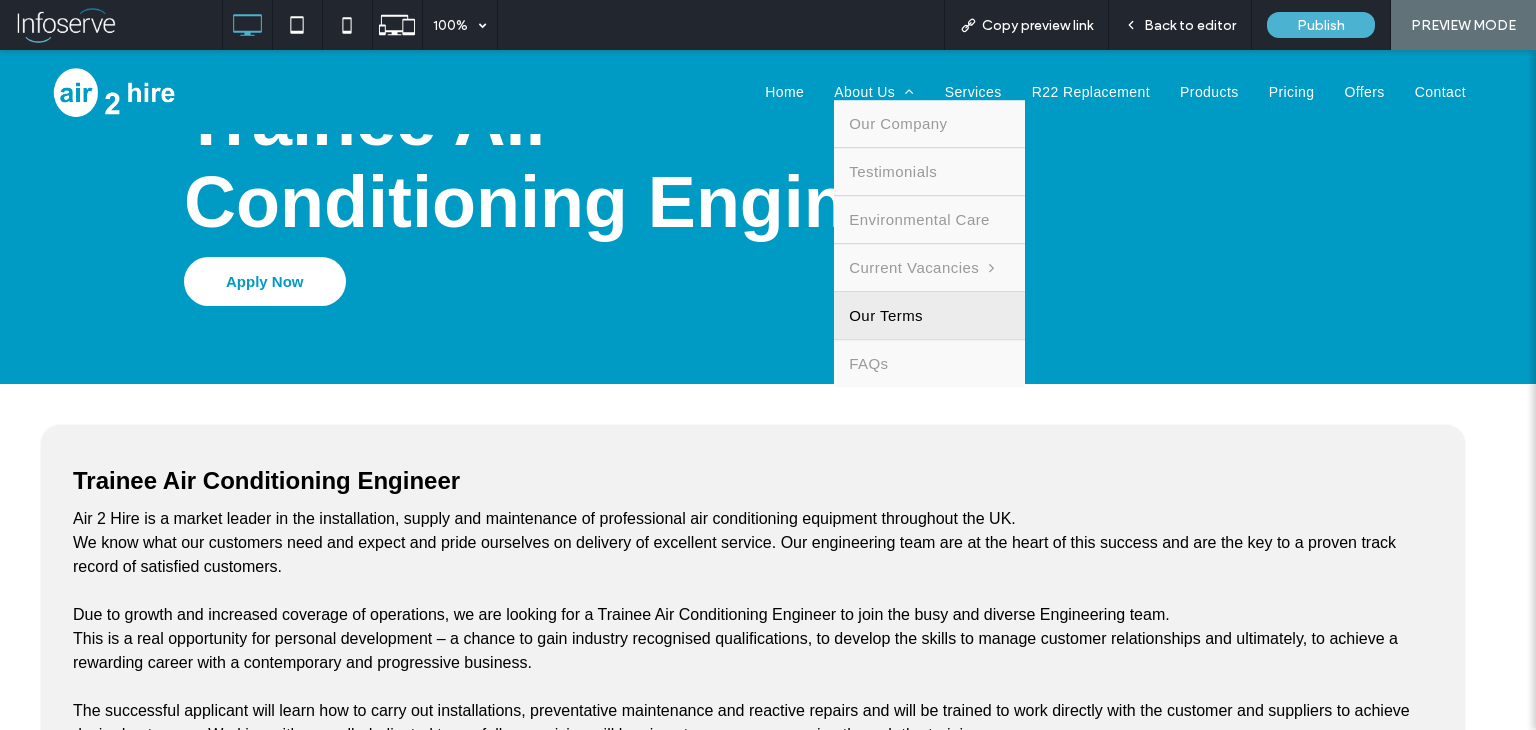 click on "Our Terms" at bounding box center (886, 315) 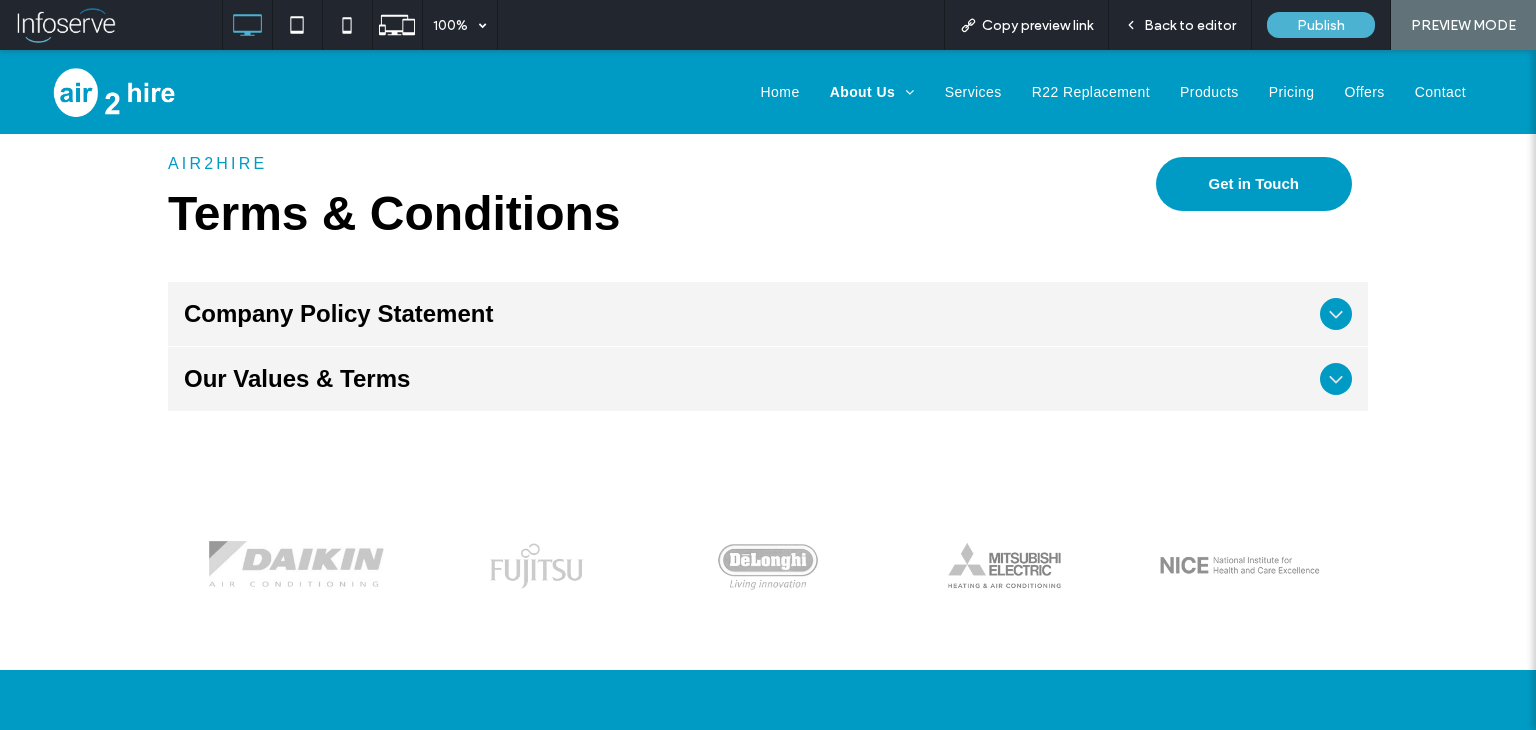 scroll, scrollTop: 348, scrollLeft: 0, axis: vertical 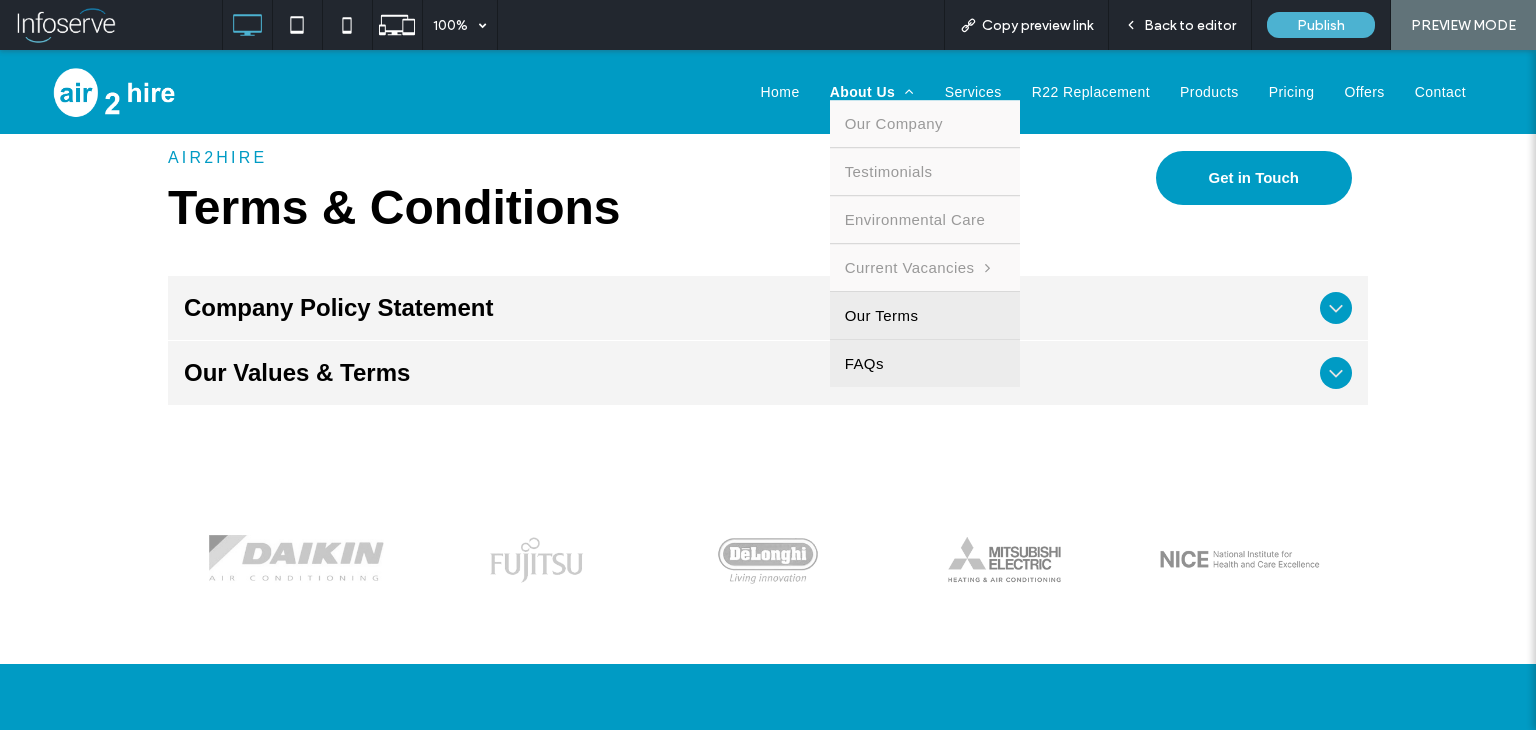click on "FAQs" at bounding box center (864, 363) 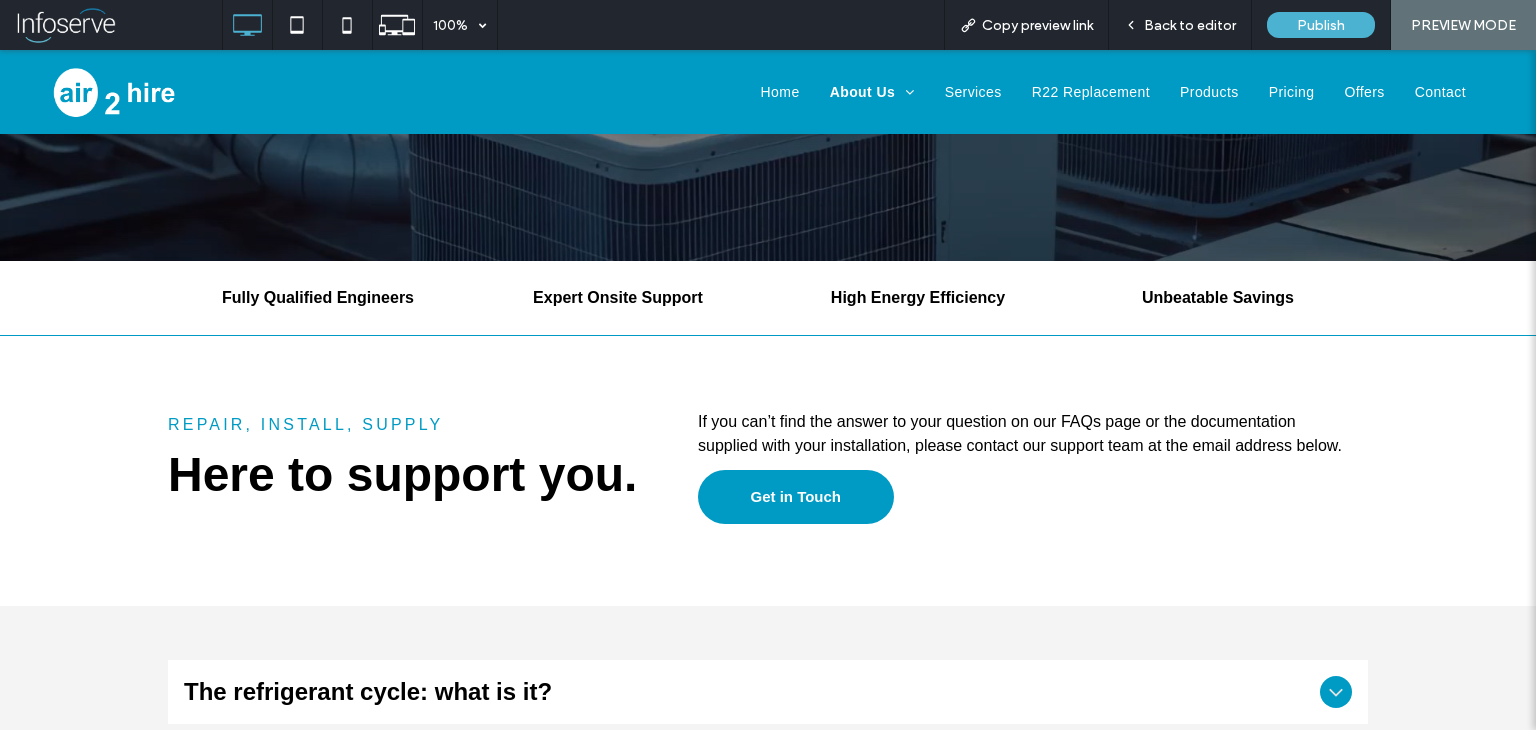 scroll, scrollTop: 300, scrollLeft: 0, axis: vertical 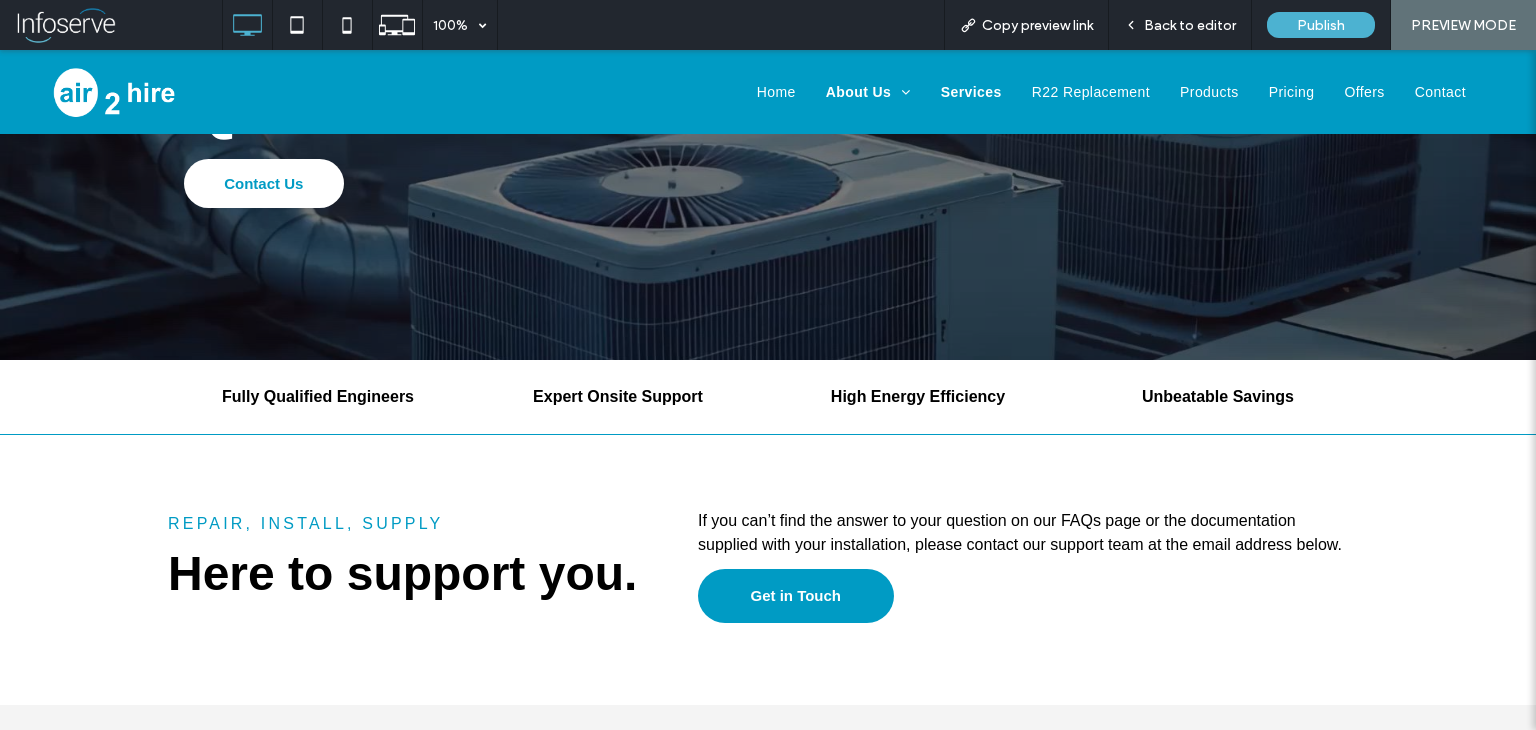 click on "Services" at bounding box center (971, 92) 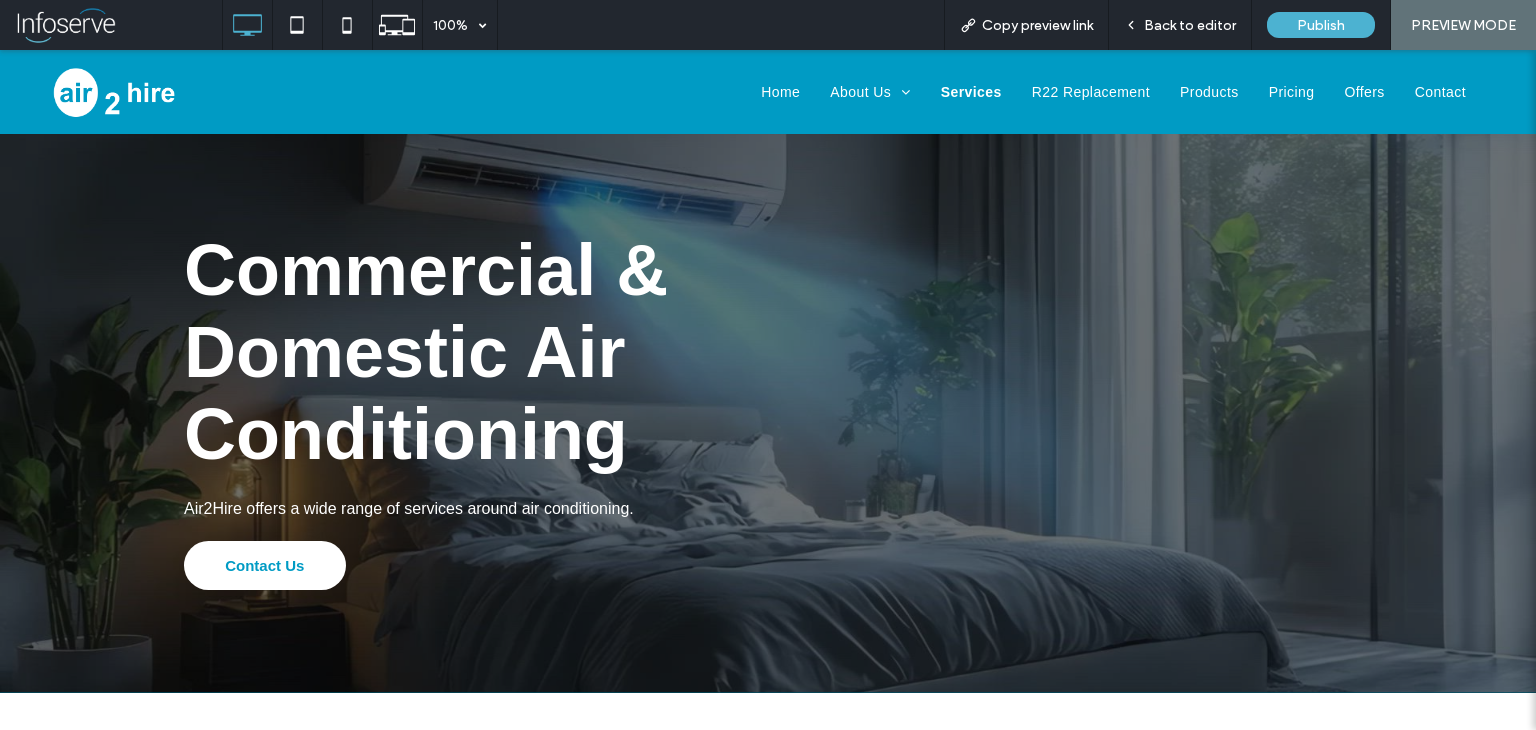 scroll, scrollTop: 376, scrollLeft: 0, axis: vertical 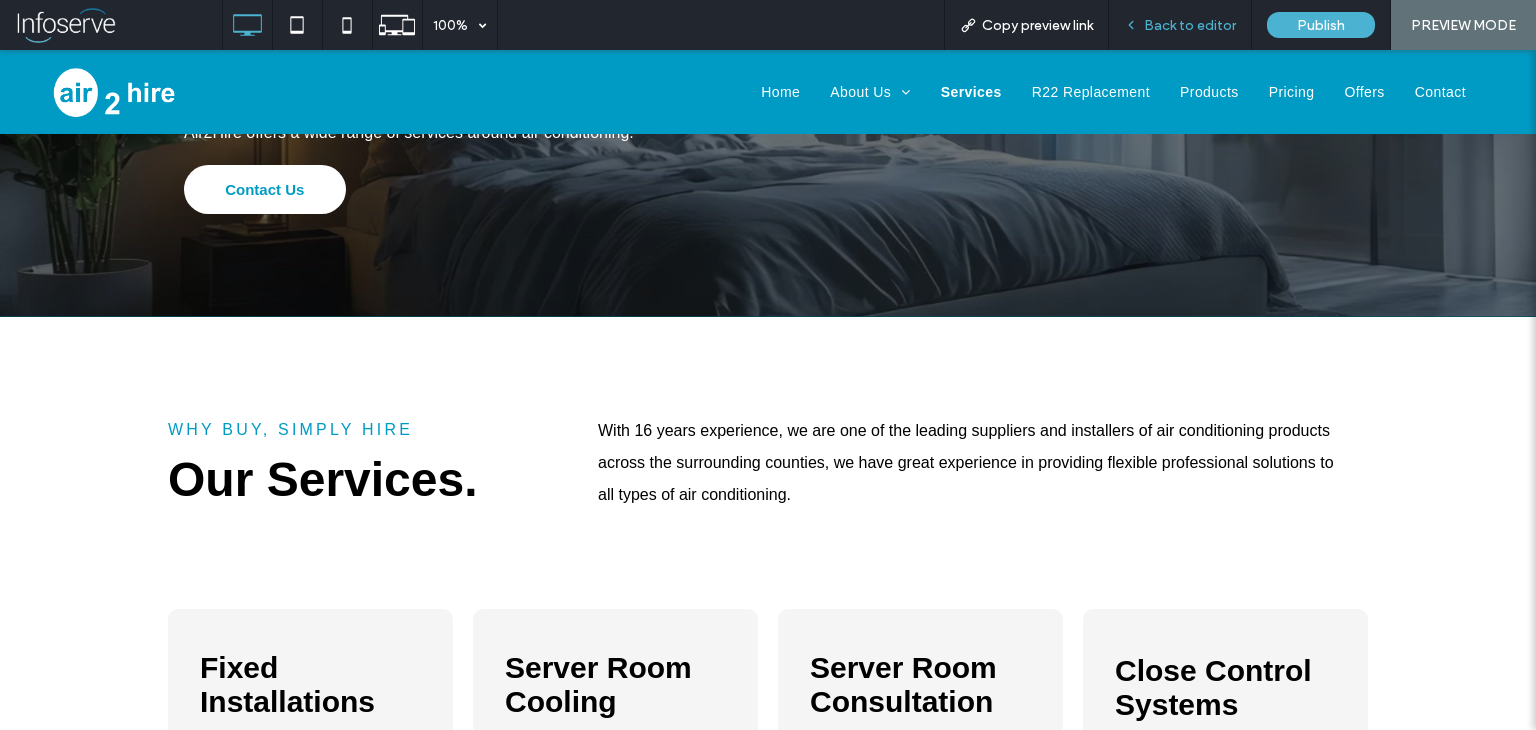 click on "Back to editor" at bounding box center (1180, 25) 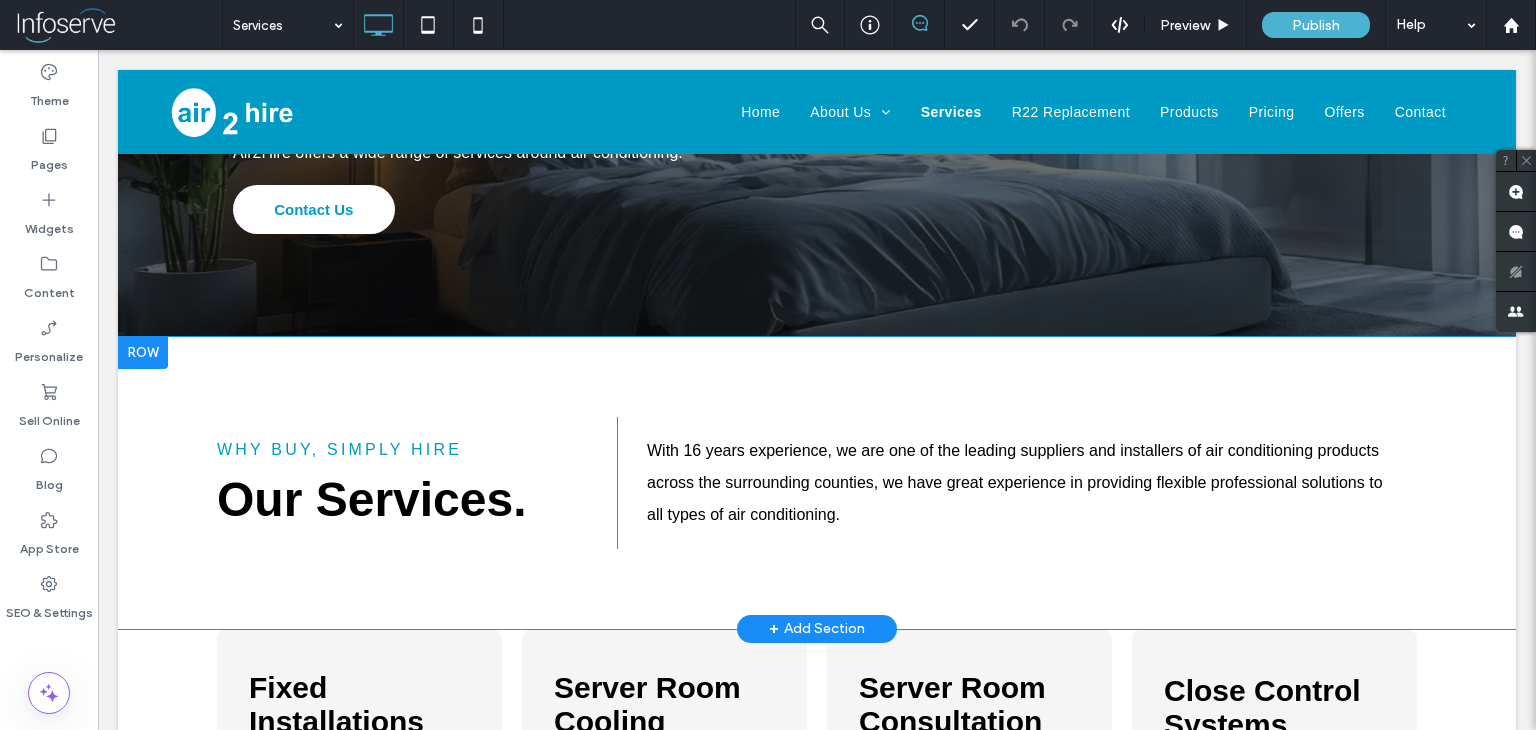 click on "With 16 years experience, we are one of the leading suppliers and installers of air conditioning products across the surrounding counties, we have great experience in providing flexible professional solutions to all types of air conditioning." at bounding box center [1024, 483] 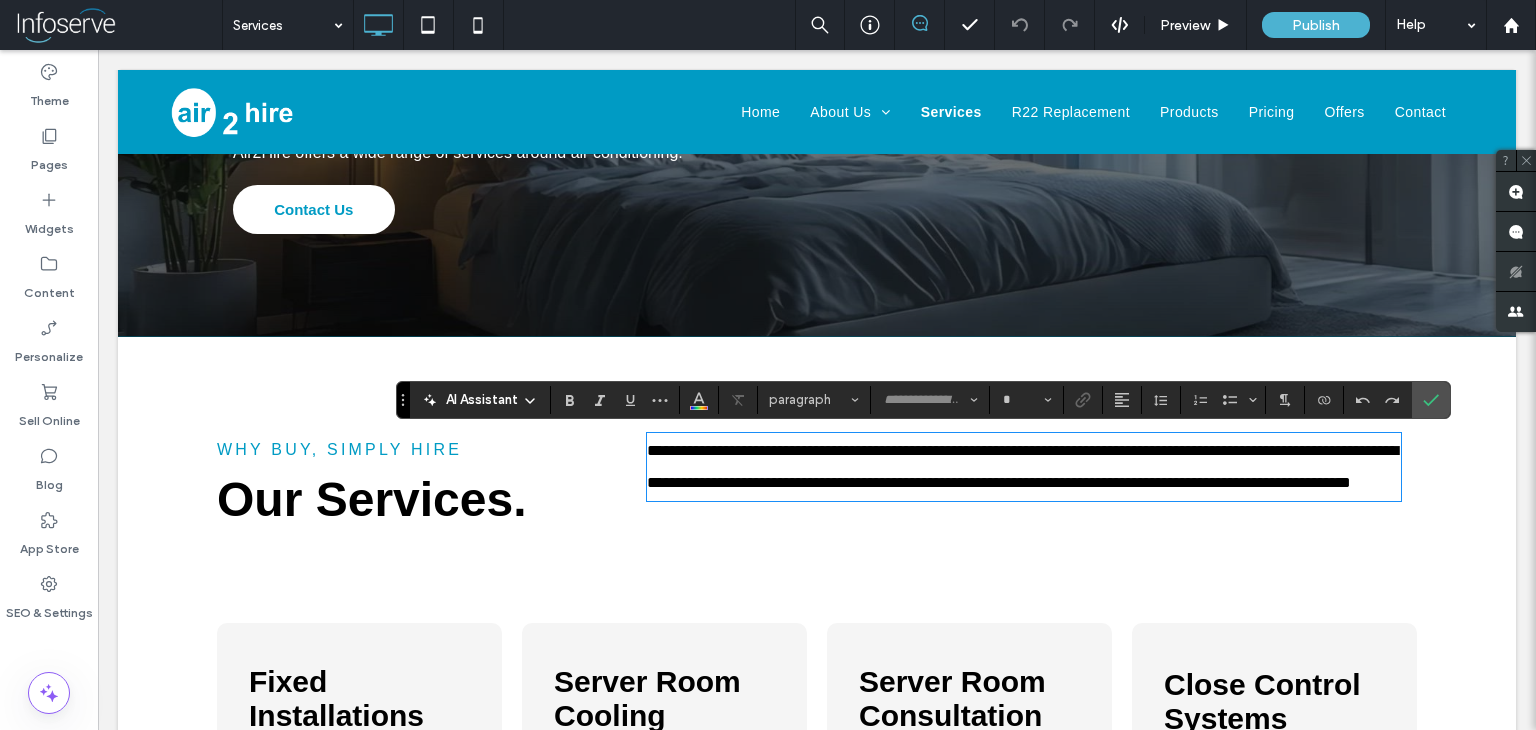 type on "*****" 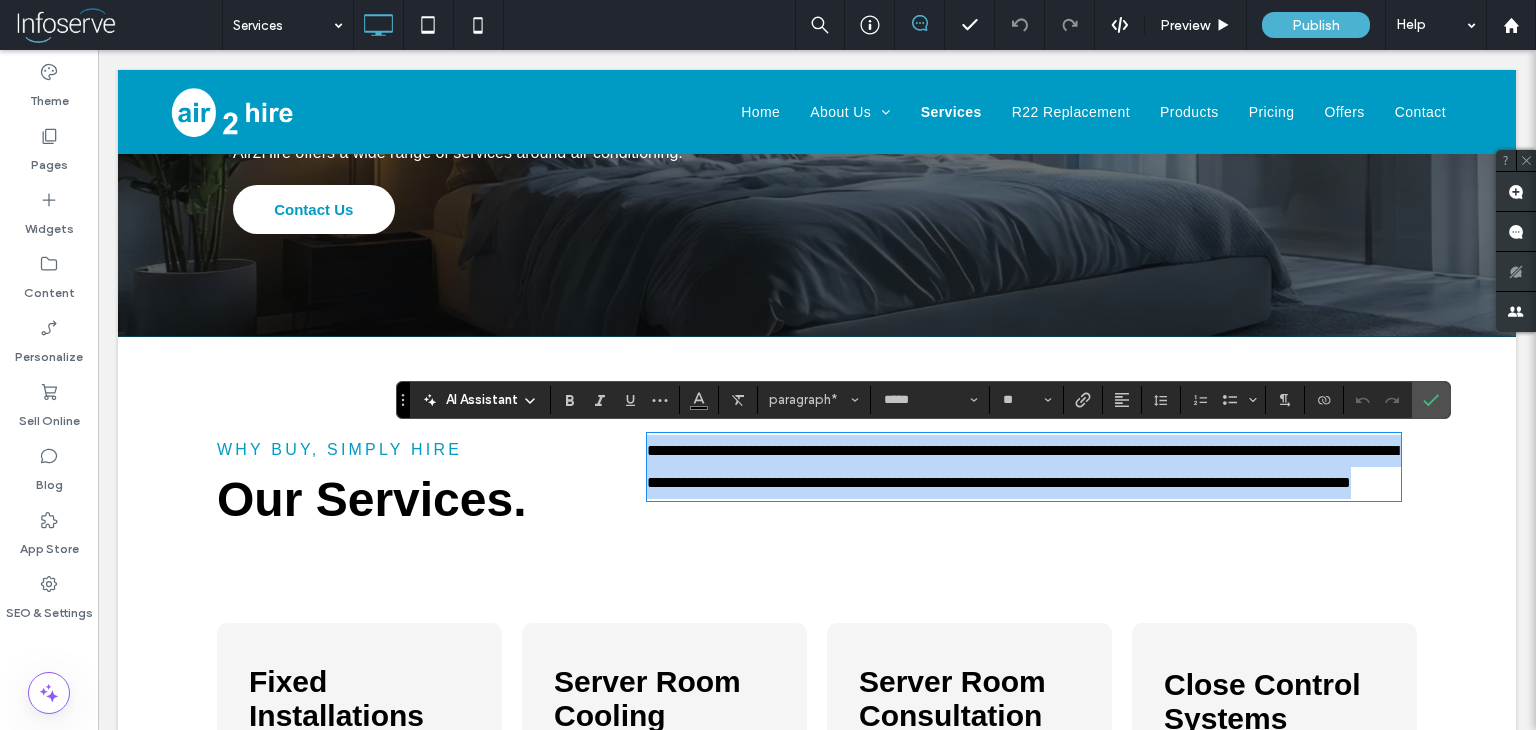 click on "**********" at bounding box center [1022, 466] 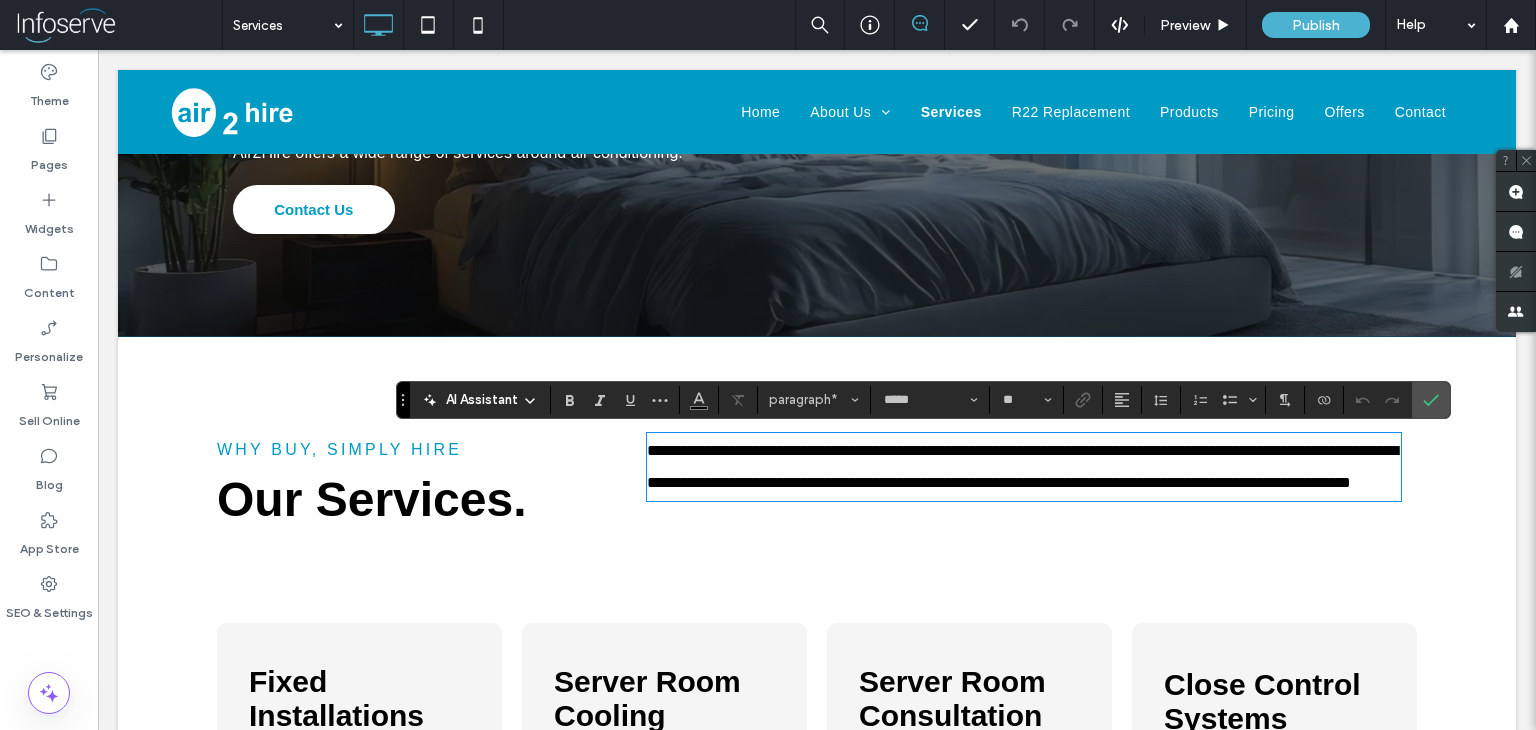type 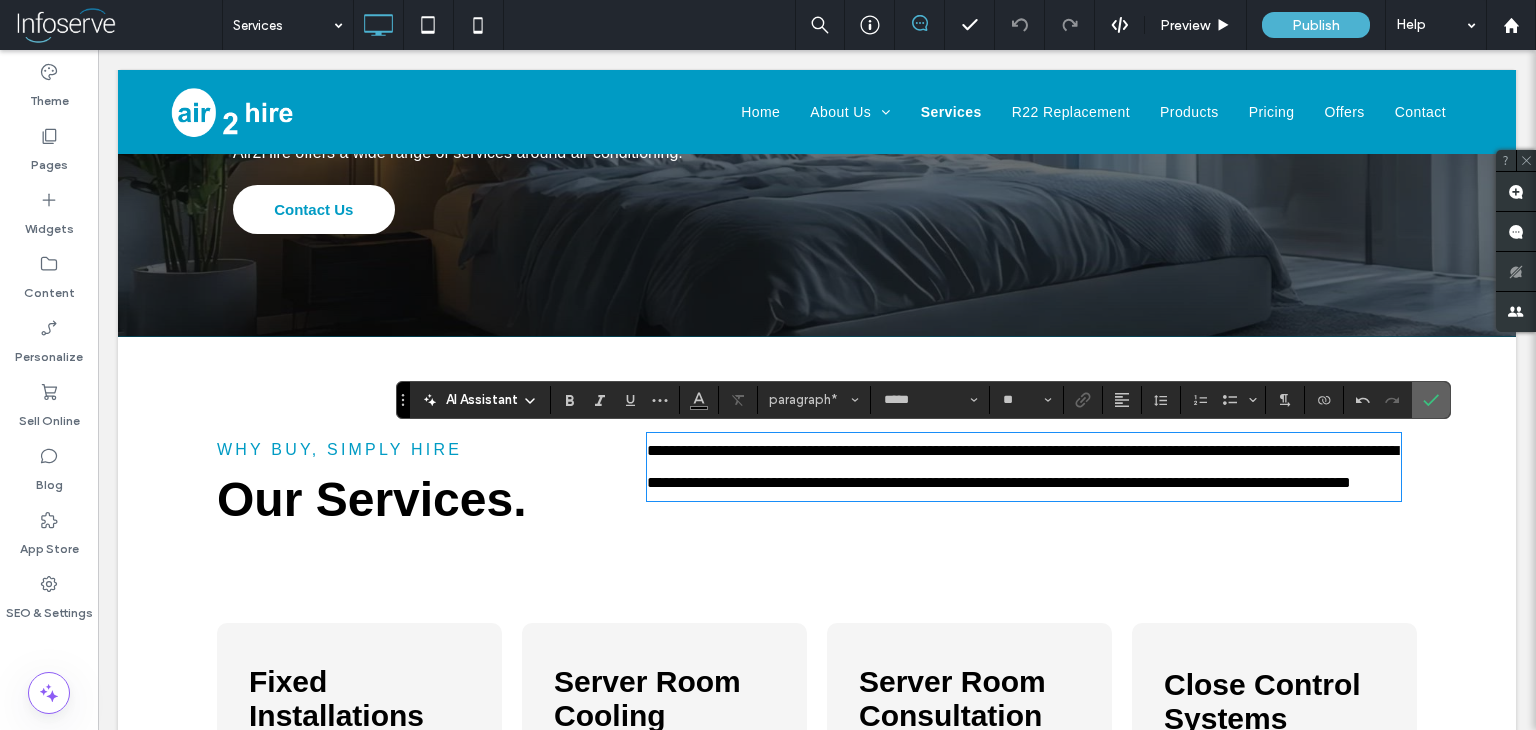 click at bounding box center [1427, 400] 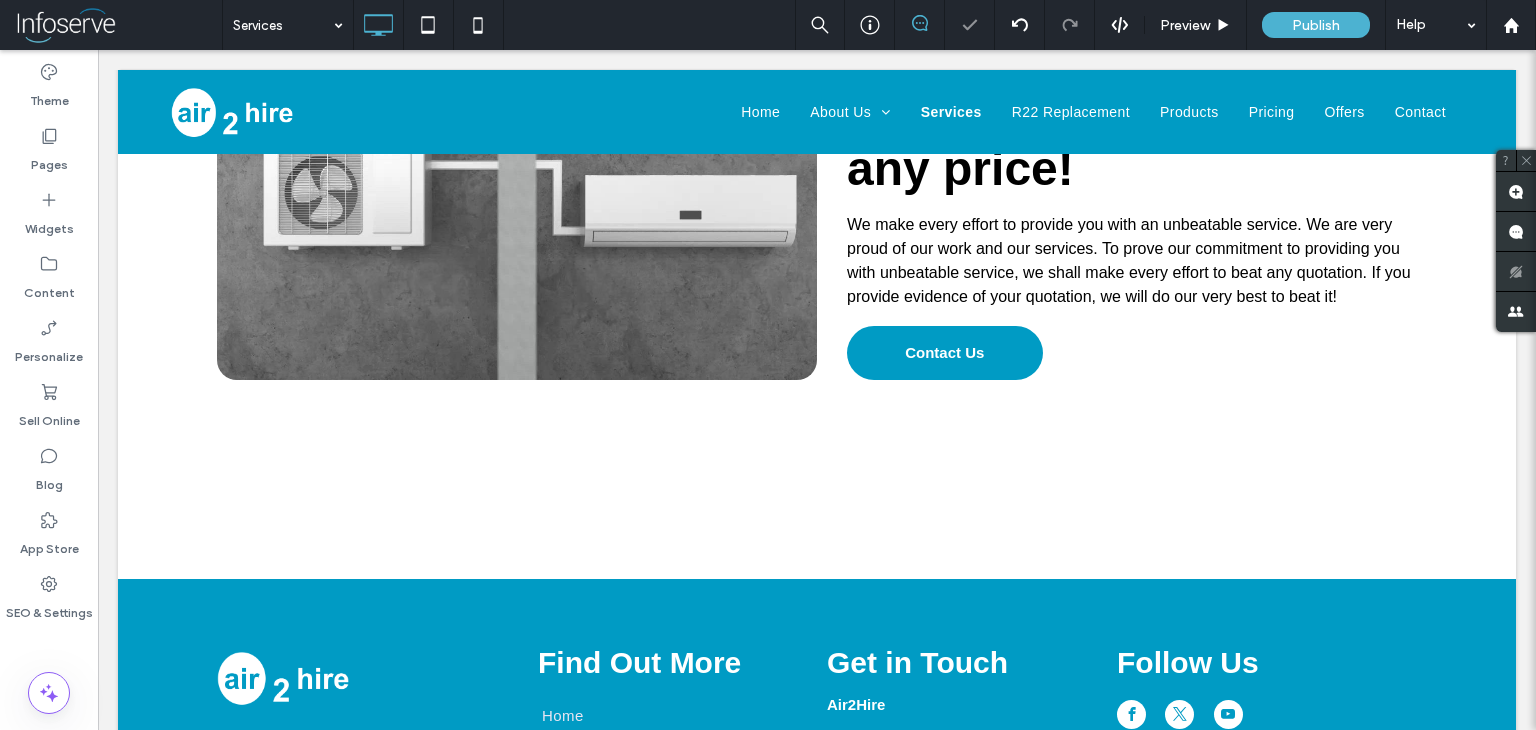 scroll, scrollTop: 1682, scrollLeft: 0, axis: vertical 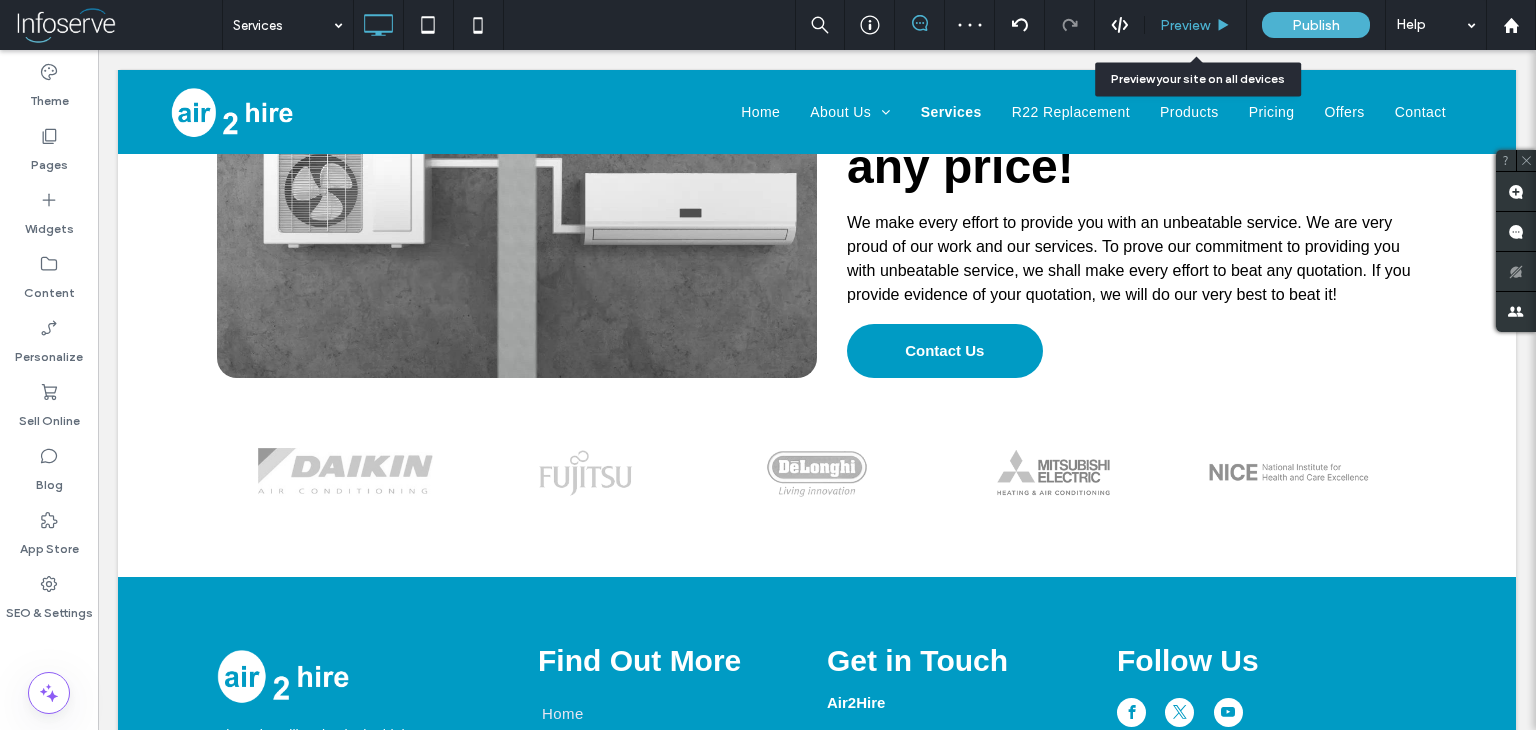 click on "Preview" at bounding box center [1185, 25] 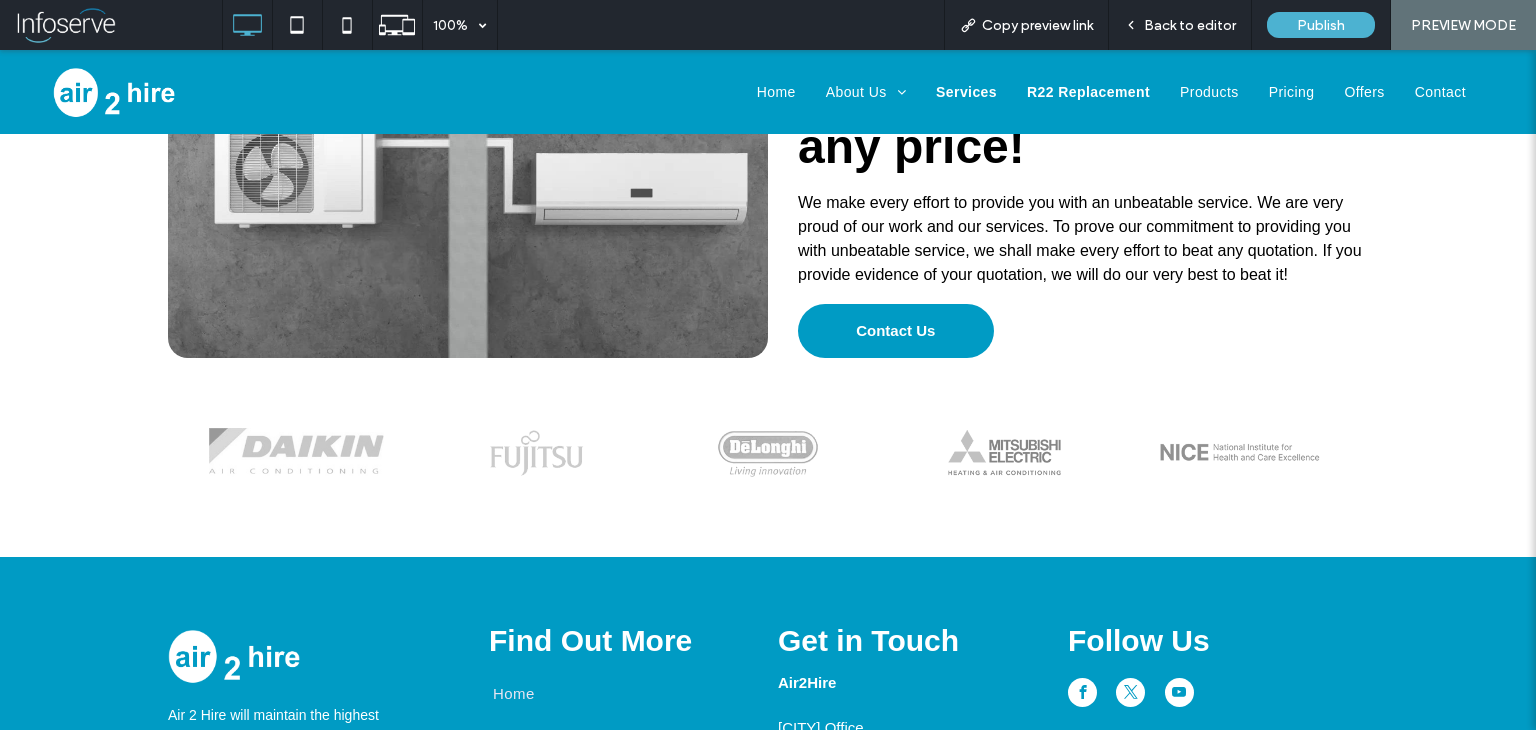 click on "R22 Replacement" at bounding box center [1088, 92] 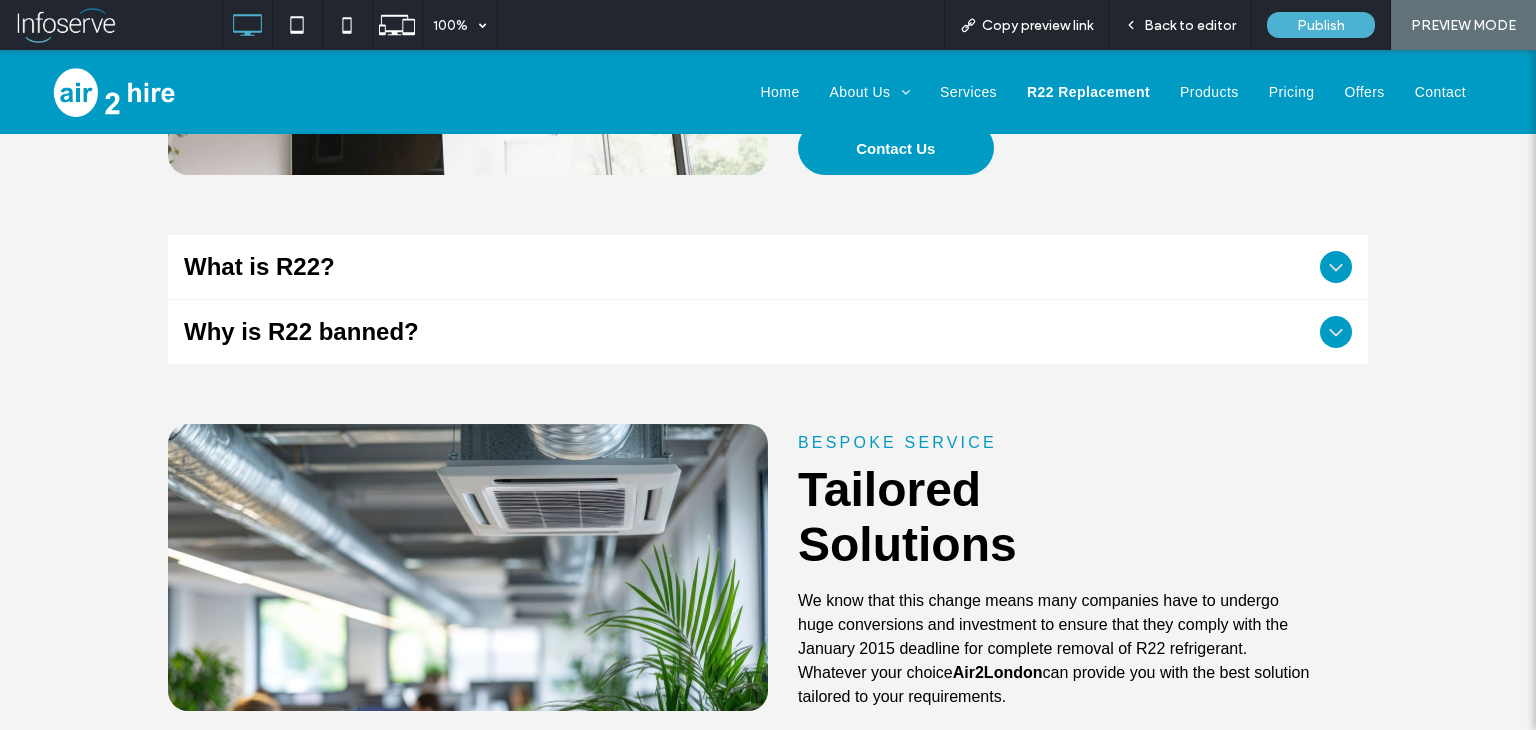 scroll, scrollTop: 1476, scrollLeft: 0, axis: vertical 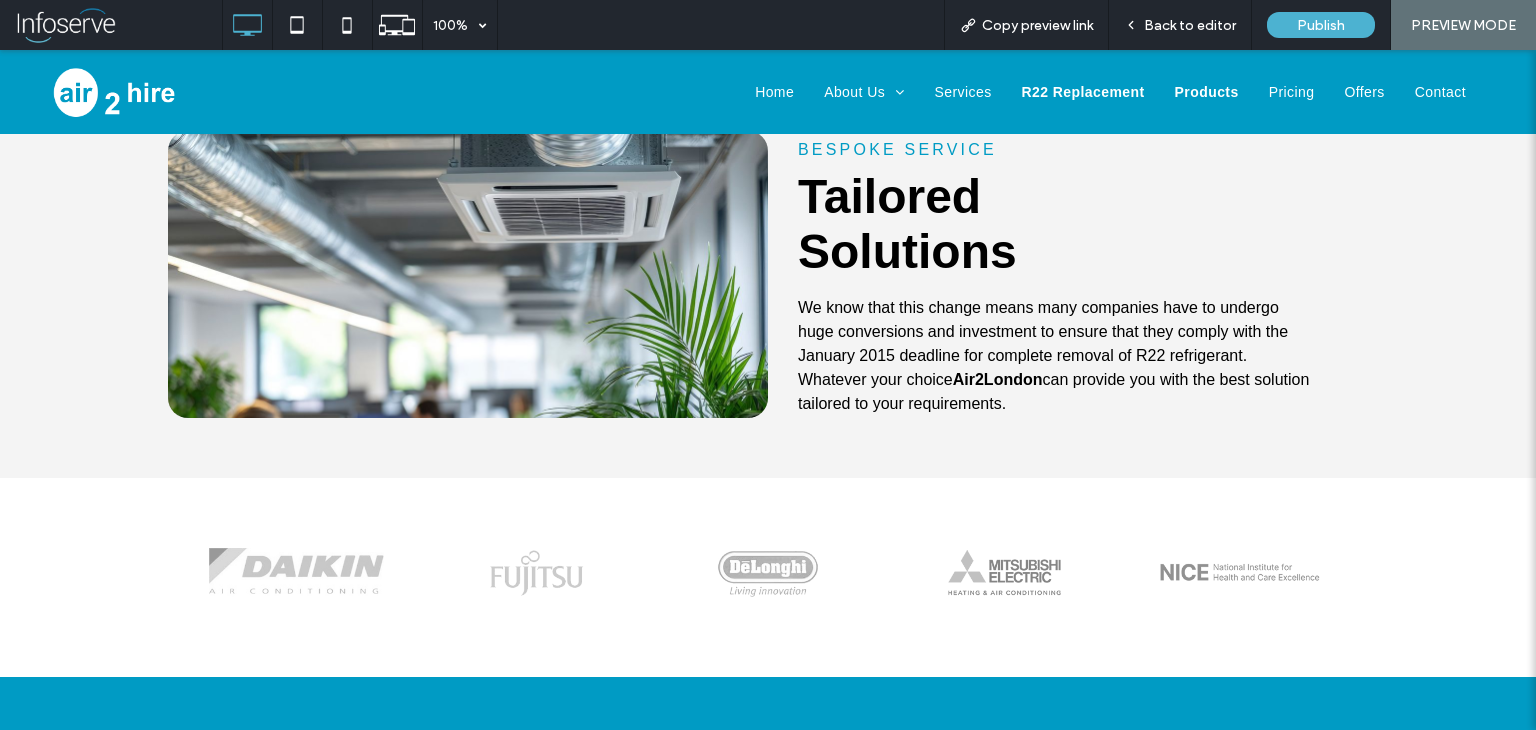 click on "Products" at bounding box center [1207, 92] 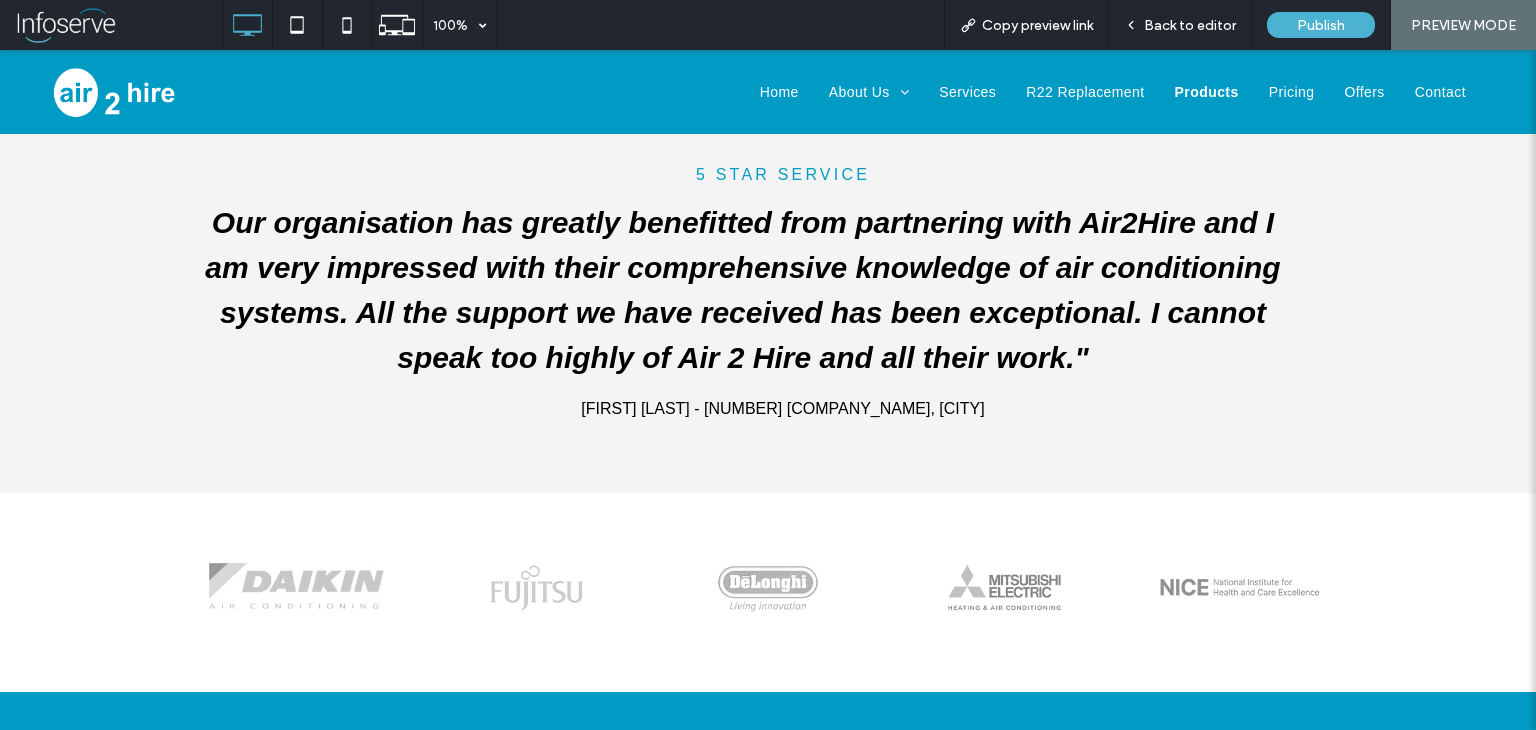 scroll, scrollTop: 2405, scrollLeft: 0, axis: vertical 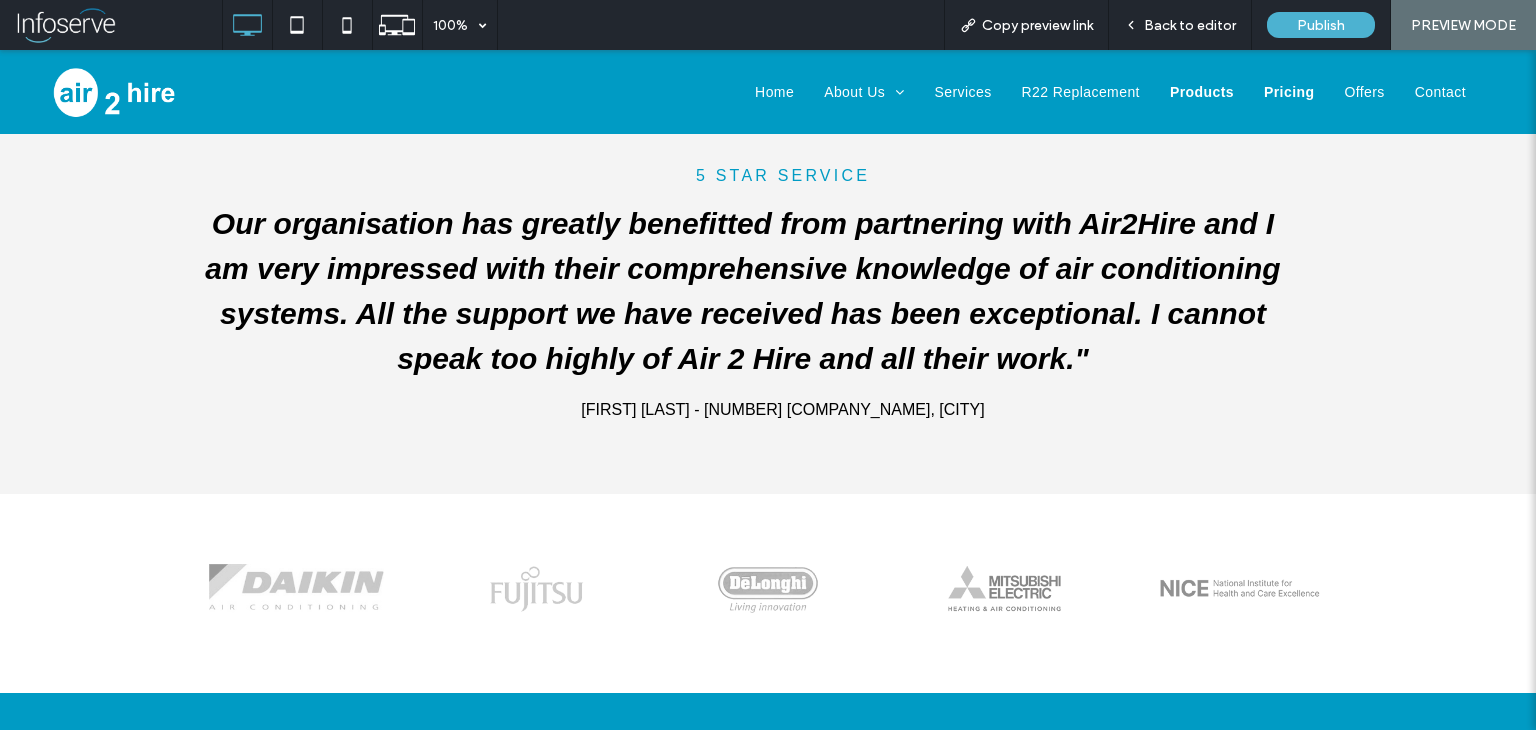 click on "Pricing" at bounding box center [1289, 92] 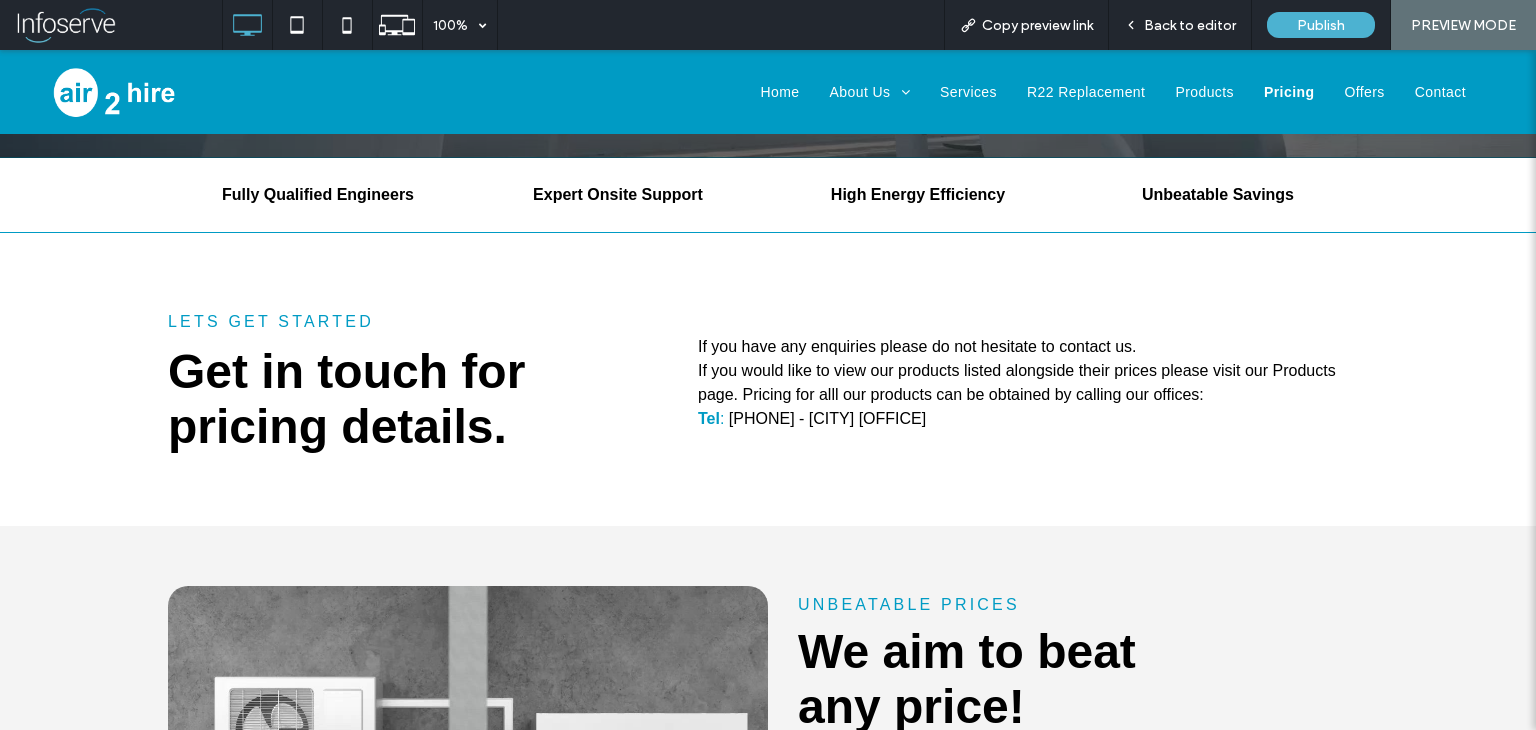 scroll, scrollTop: 374, scrollLeft: 0, axis: vertical 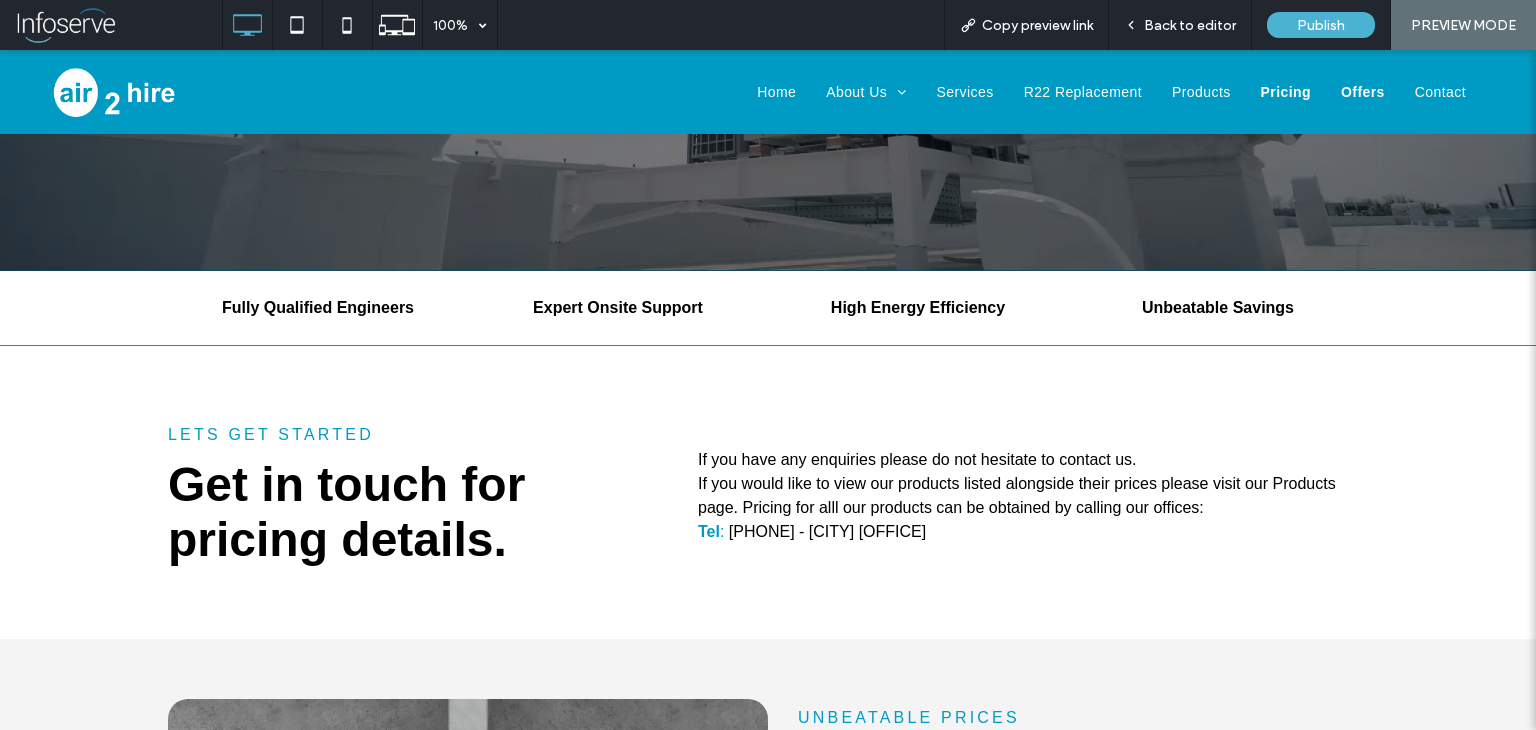 click on "Offers" at bounding box center [1363, 92] 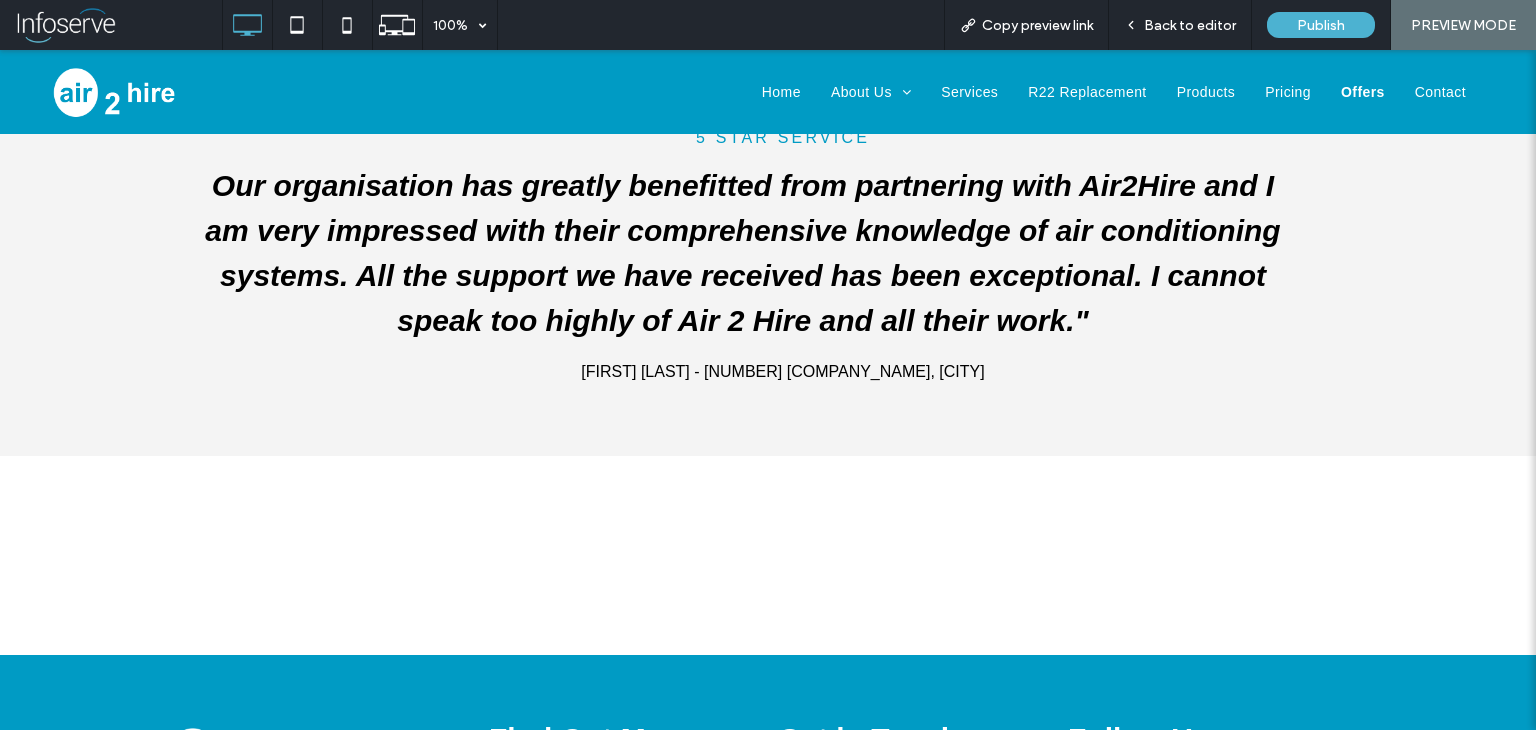scroll, scrollTop: 1474, scrollLeft: 0, axis: vertical 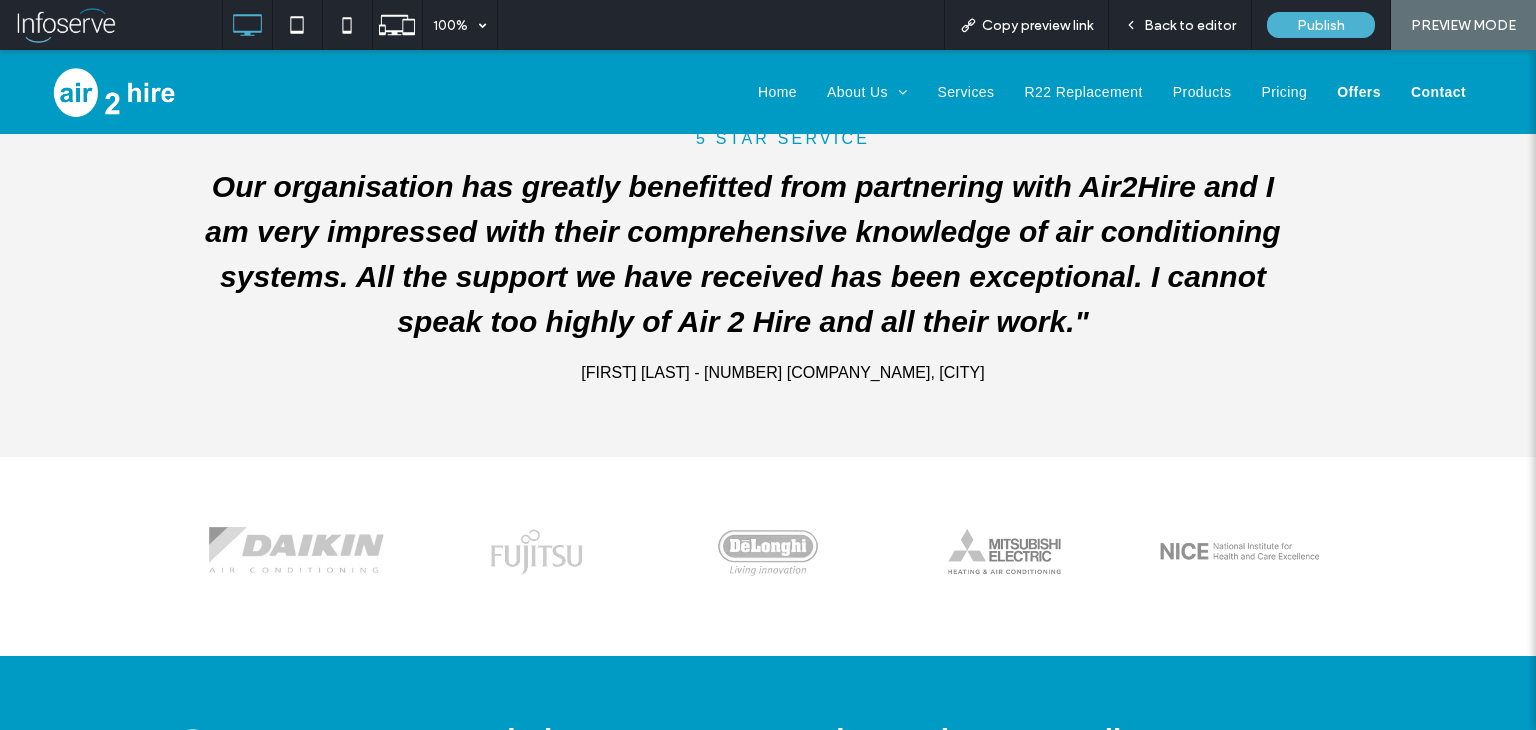 click on "Contact" at bounding box center (1438, 92) 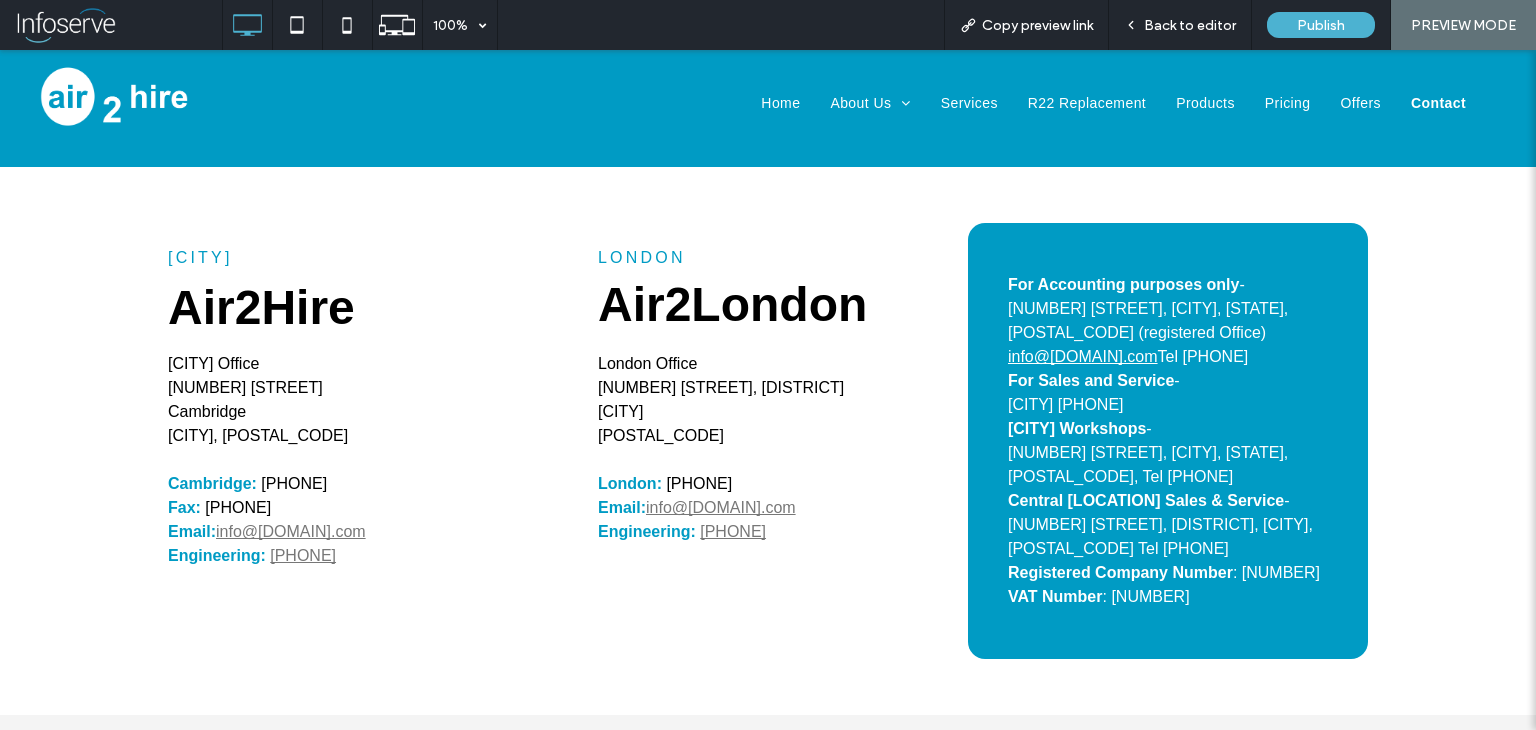 scroll, scrollTop: 0, scrollLeft: 0, axis: both 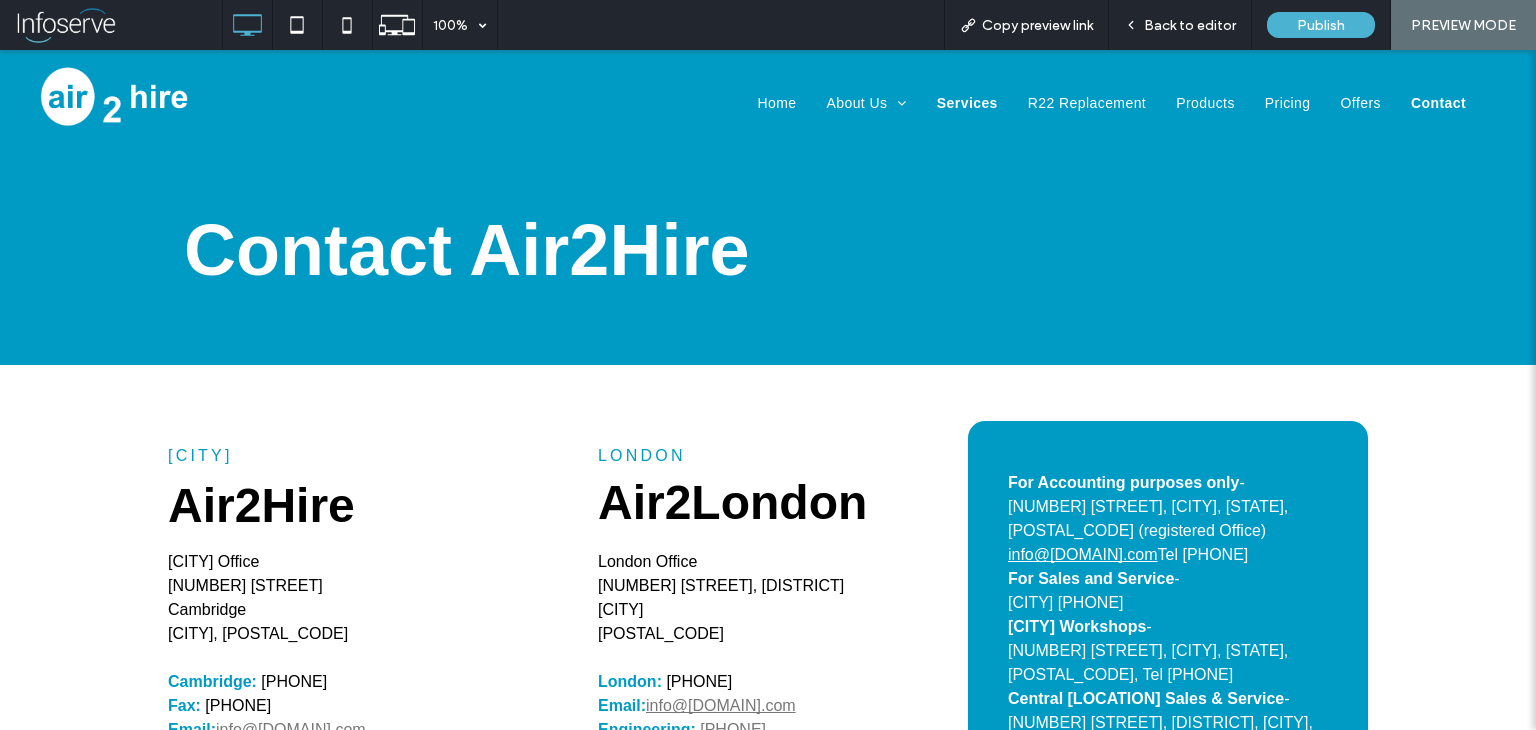 click on "Services" at bounding box center (967, 103) 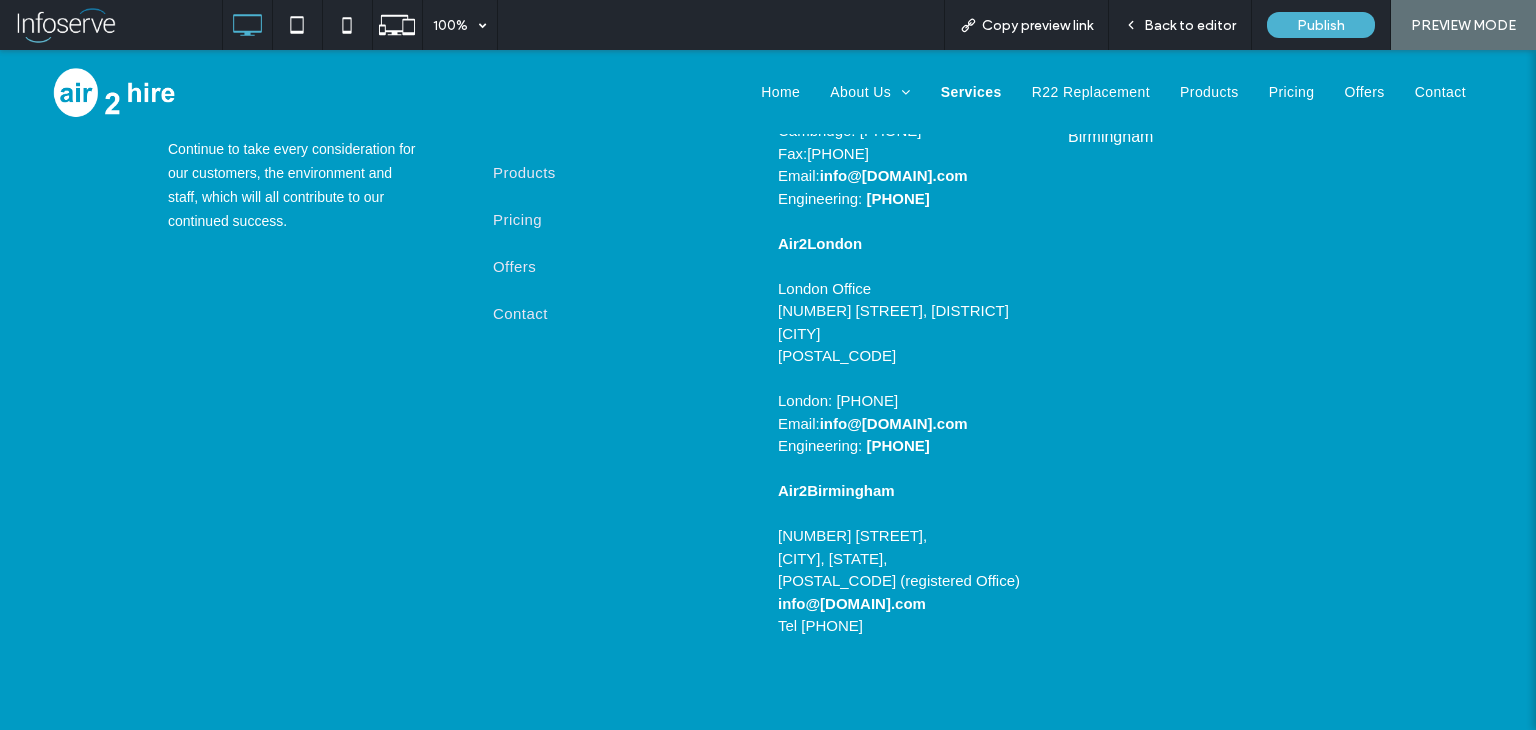 scroll, scrollTop: 2367, scrollLeft: 0, axis: vertical 